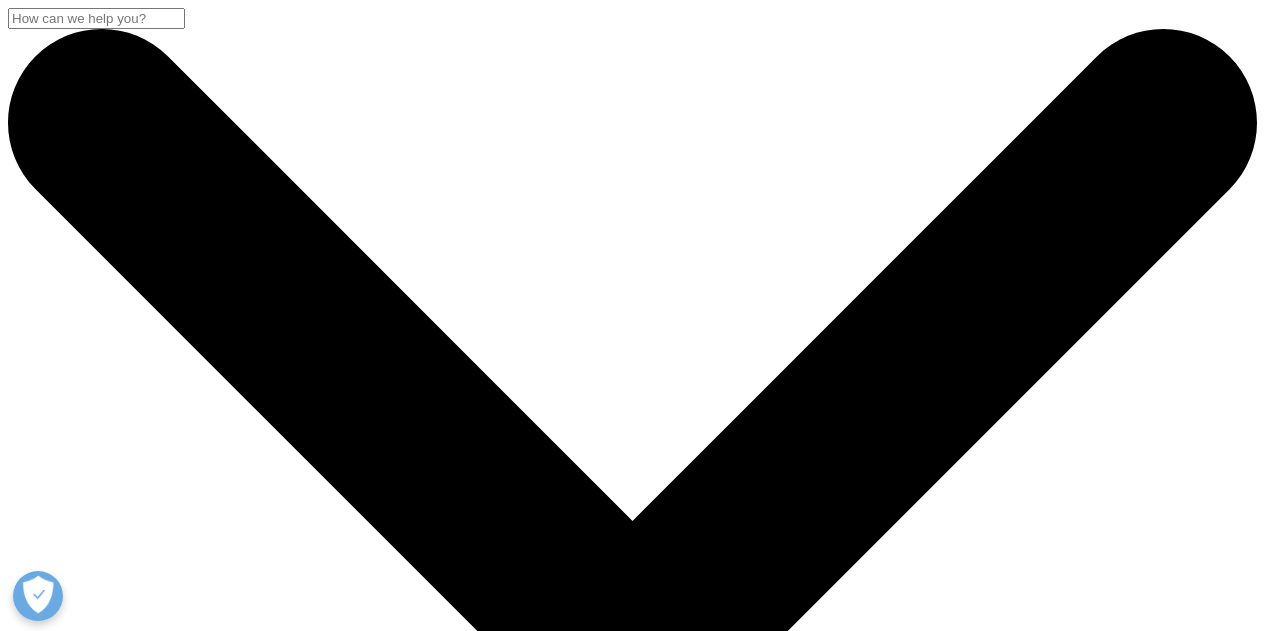 scroll, scrollTop: 0, scrollLeft: 0, axis: both 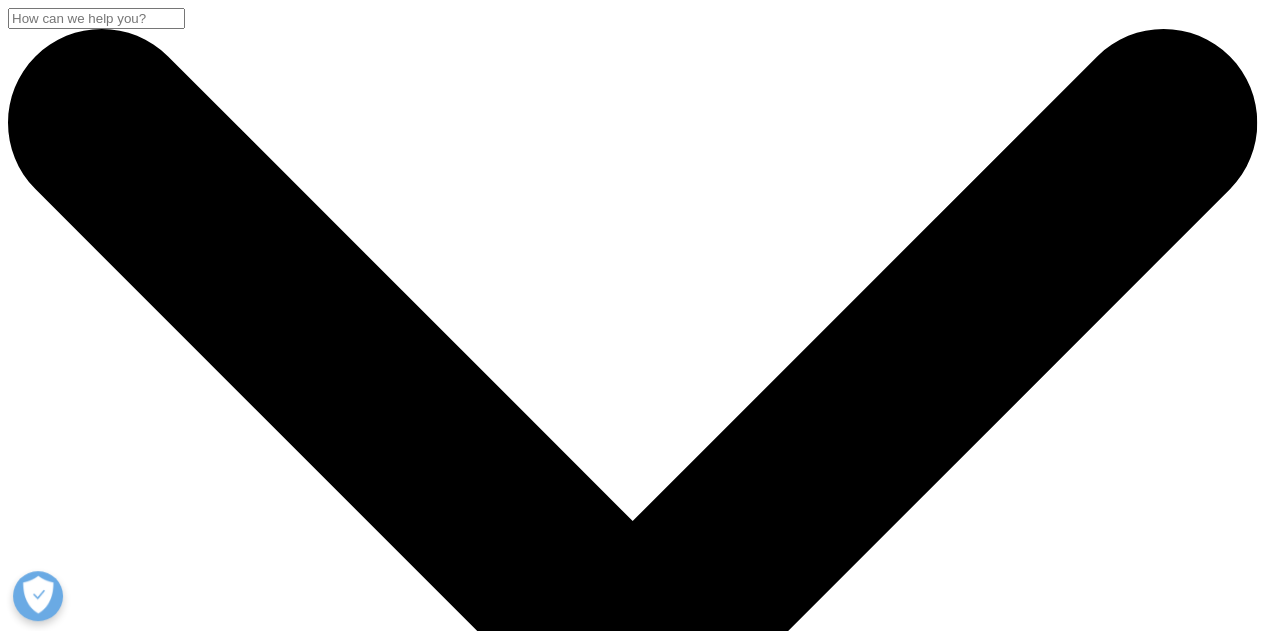 click on "Choose a Region" at bounding box center [74, 3798] 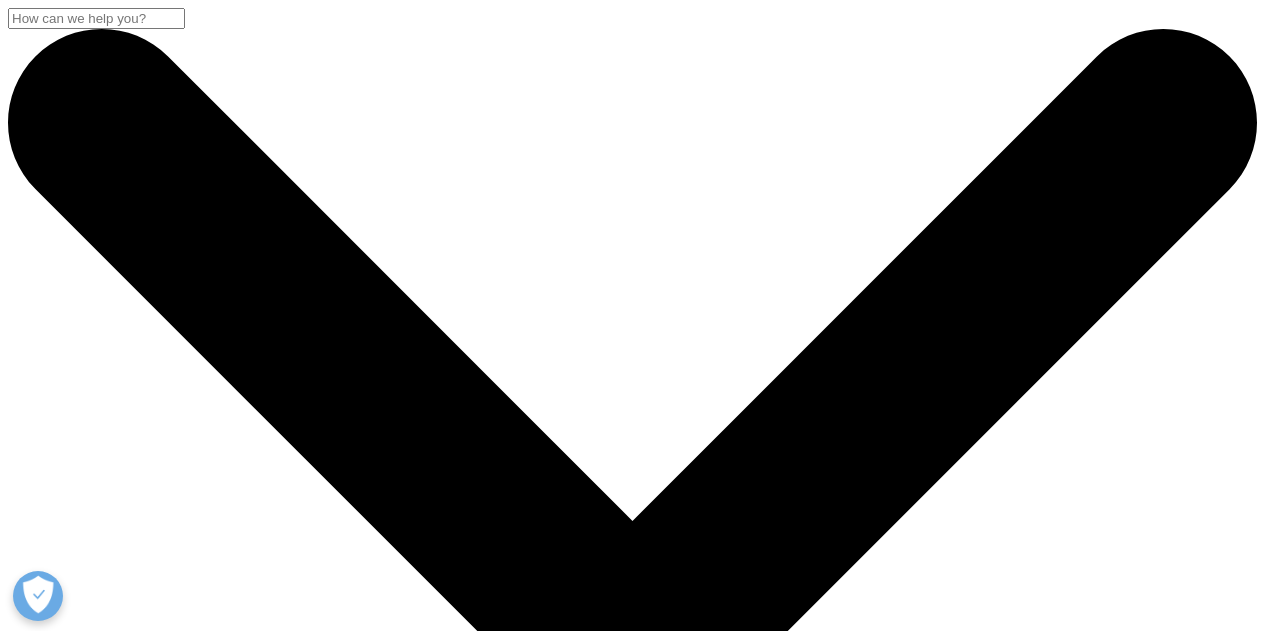 scroll, scrollTop: 800, scrollLeft: 0, axis: vertical 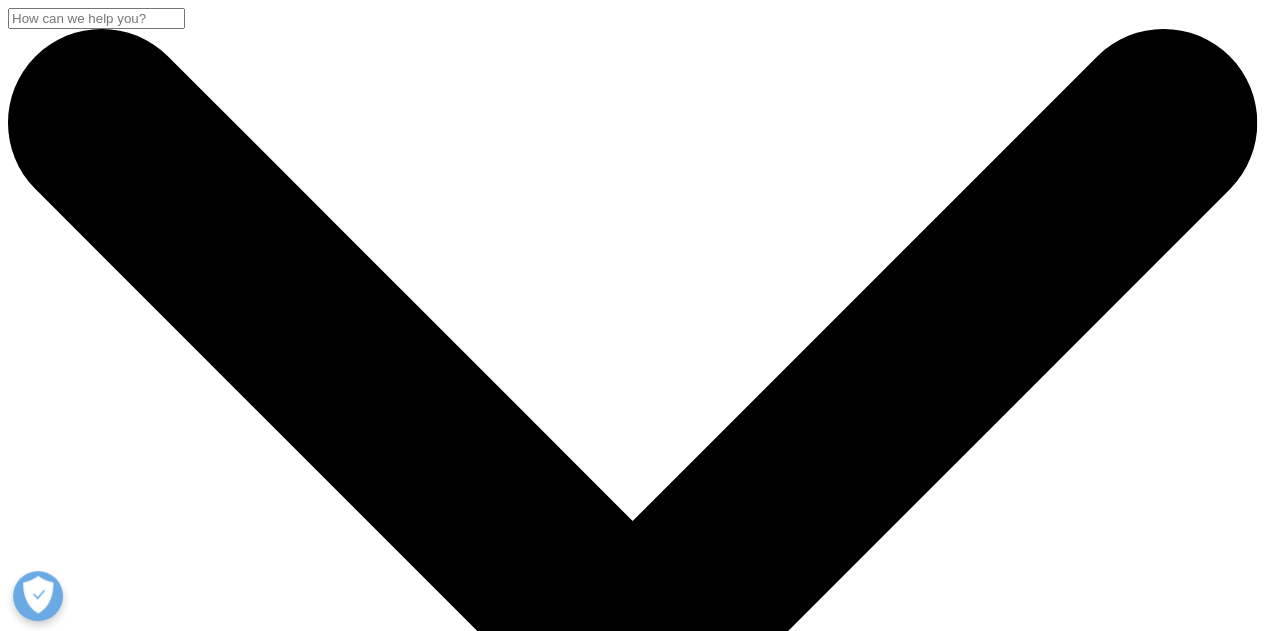 click on "the global use of medicines 2024" at bounding box center [96, 21722] 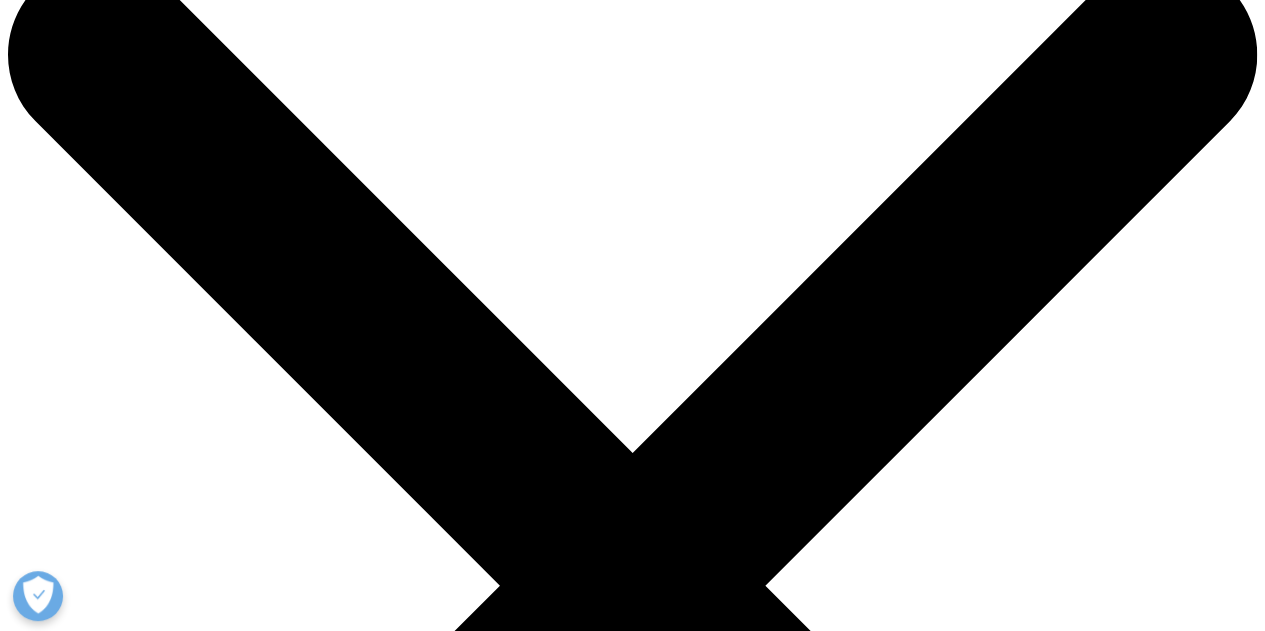 scroll, scrollTop: 100, scrollLeft: 0, axis: vertical 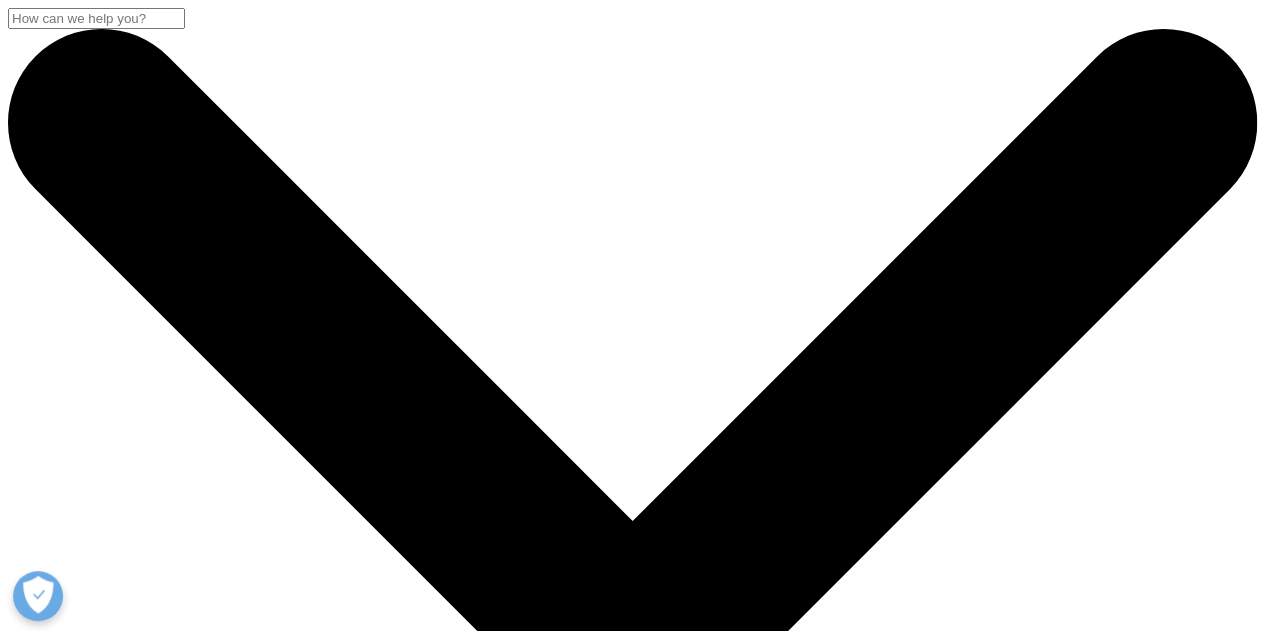 click at bounding box center (16, 3819) 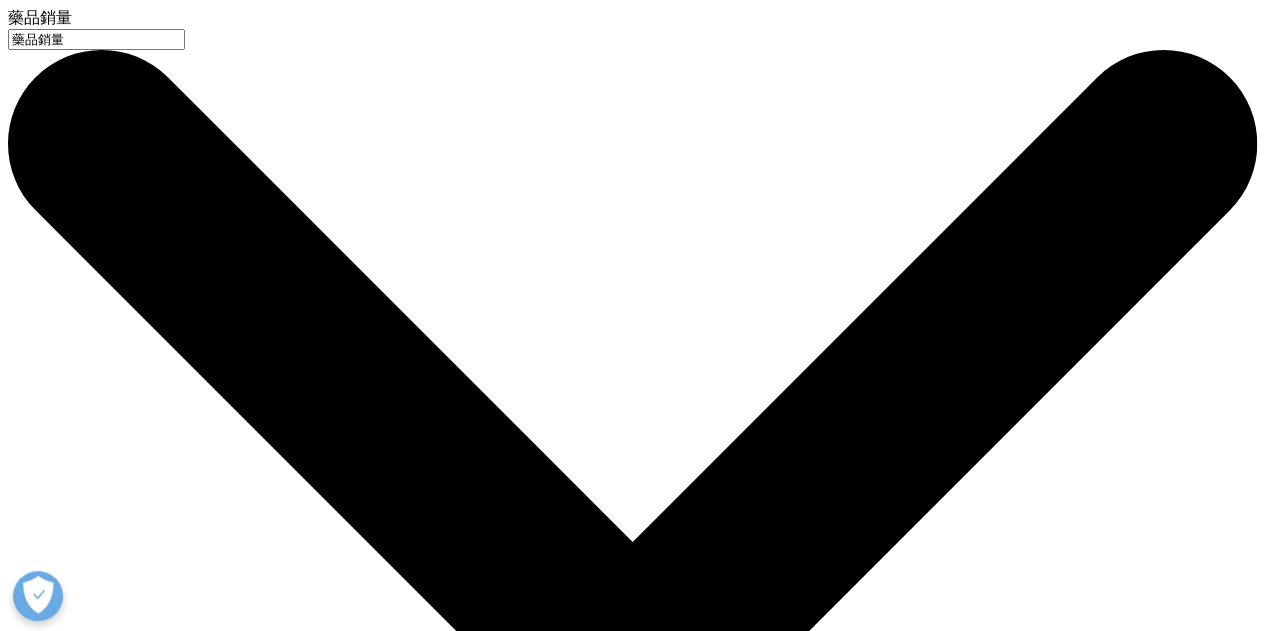 type on "藥品銷量" 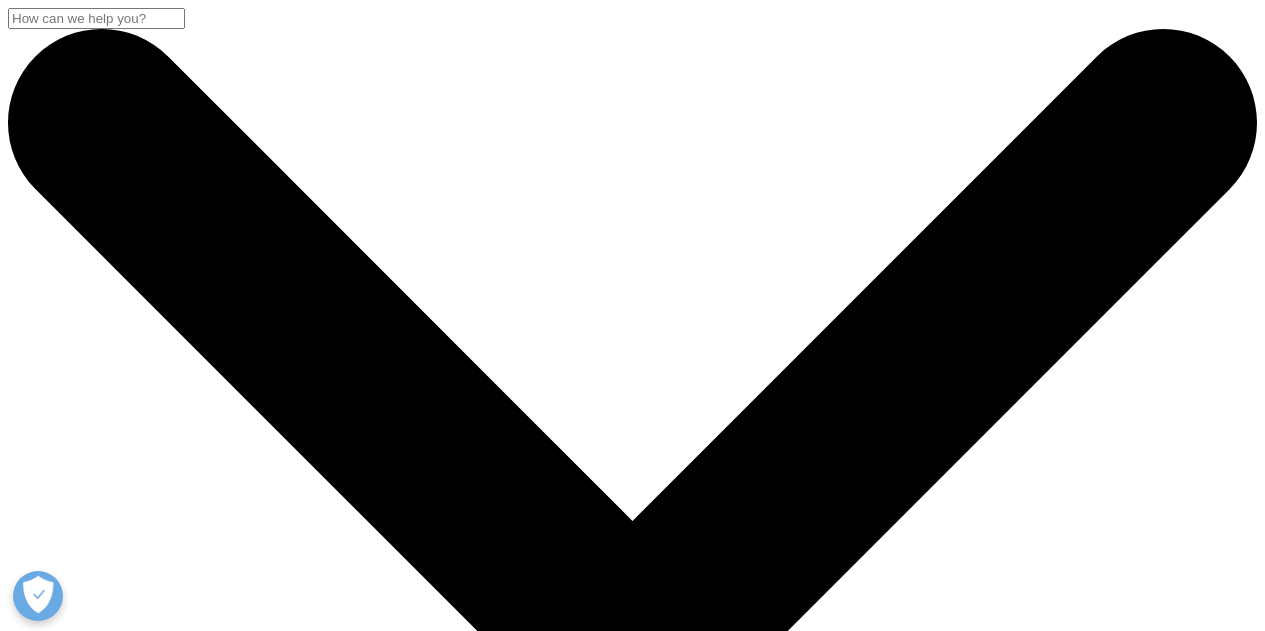 scroll, scrollTop: 0, scrollLeft: 0, axis: both 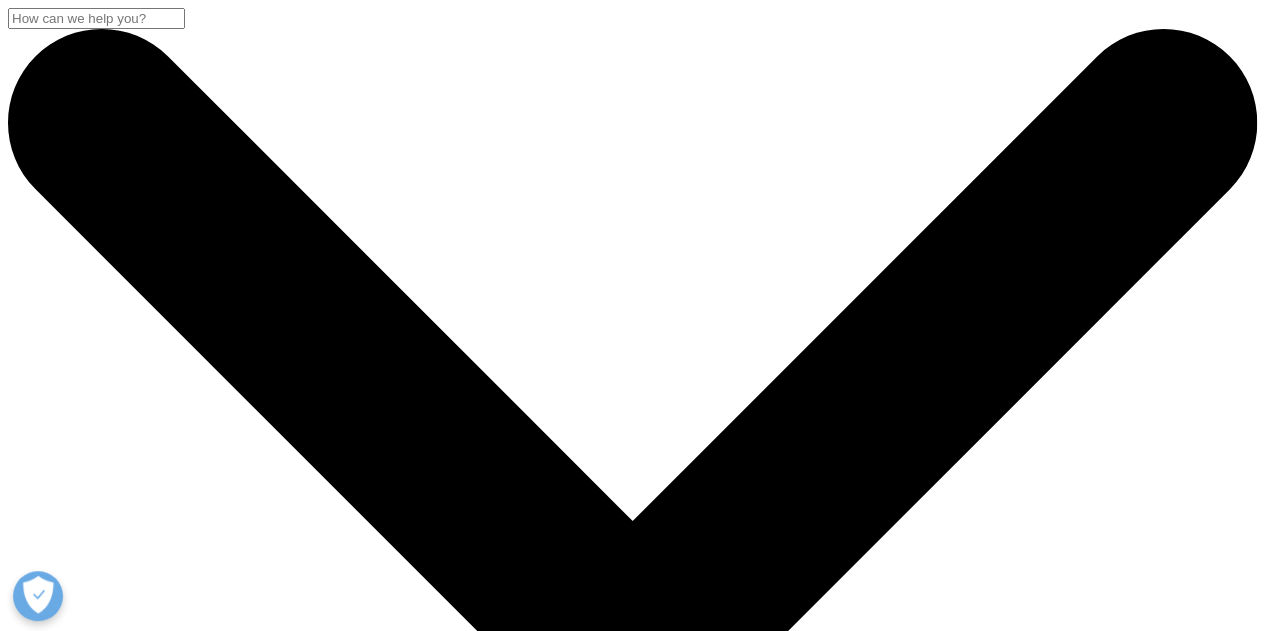 click at bounding box center [16, 3819] 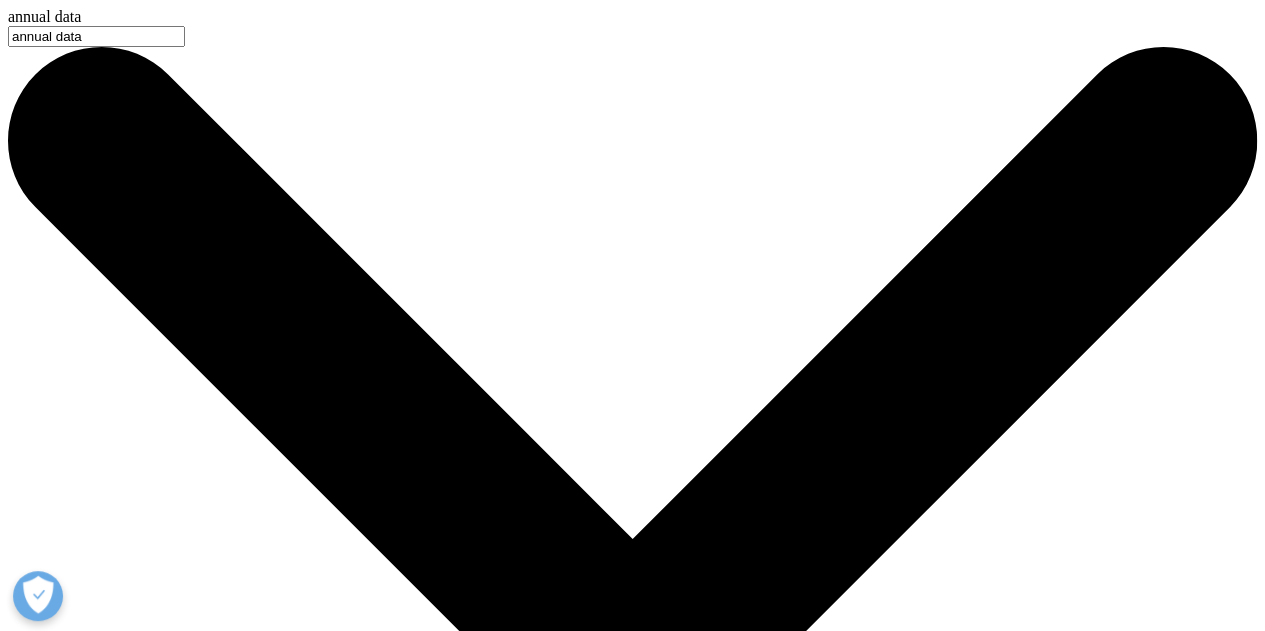 type on "annual data" 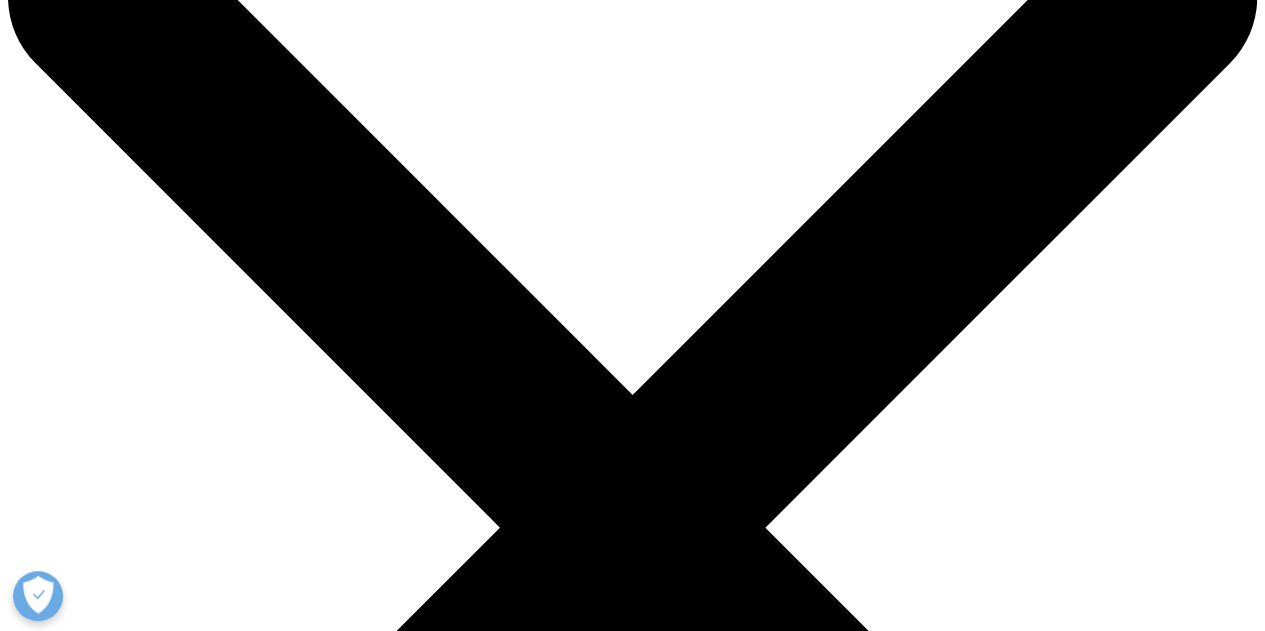 scroll, scrollTop: 100, scrollLeft: 0, axis: vertical 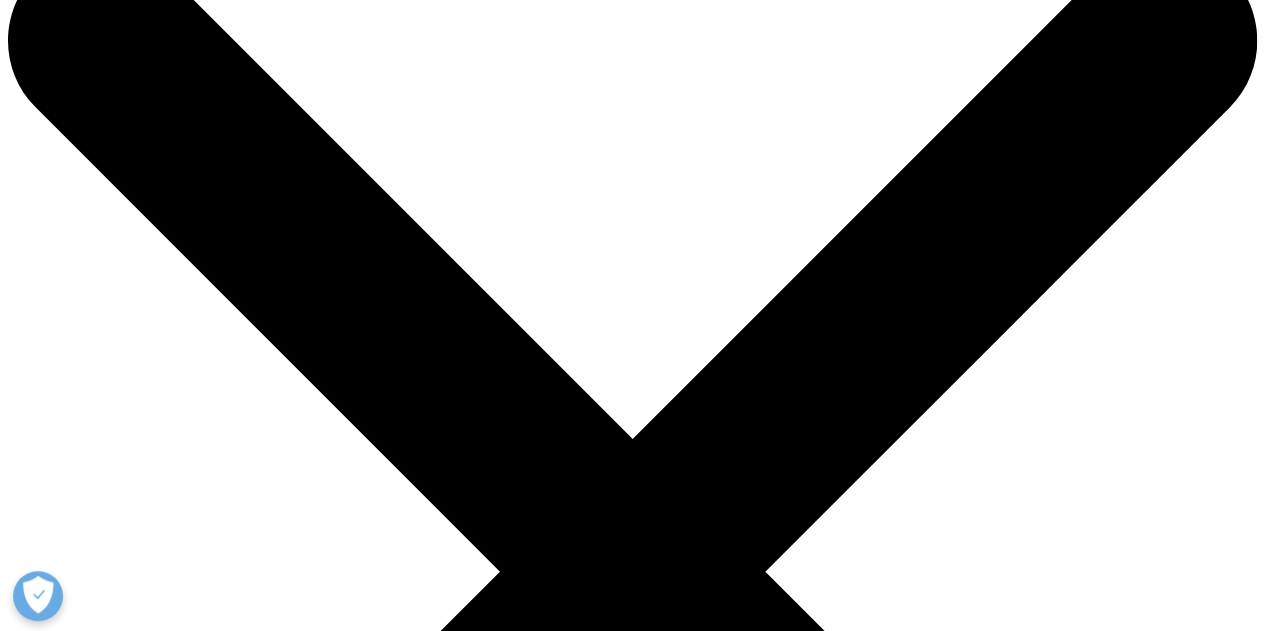 click on "Search Loading" at bounding box center (632, 3070) 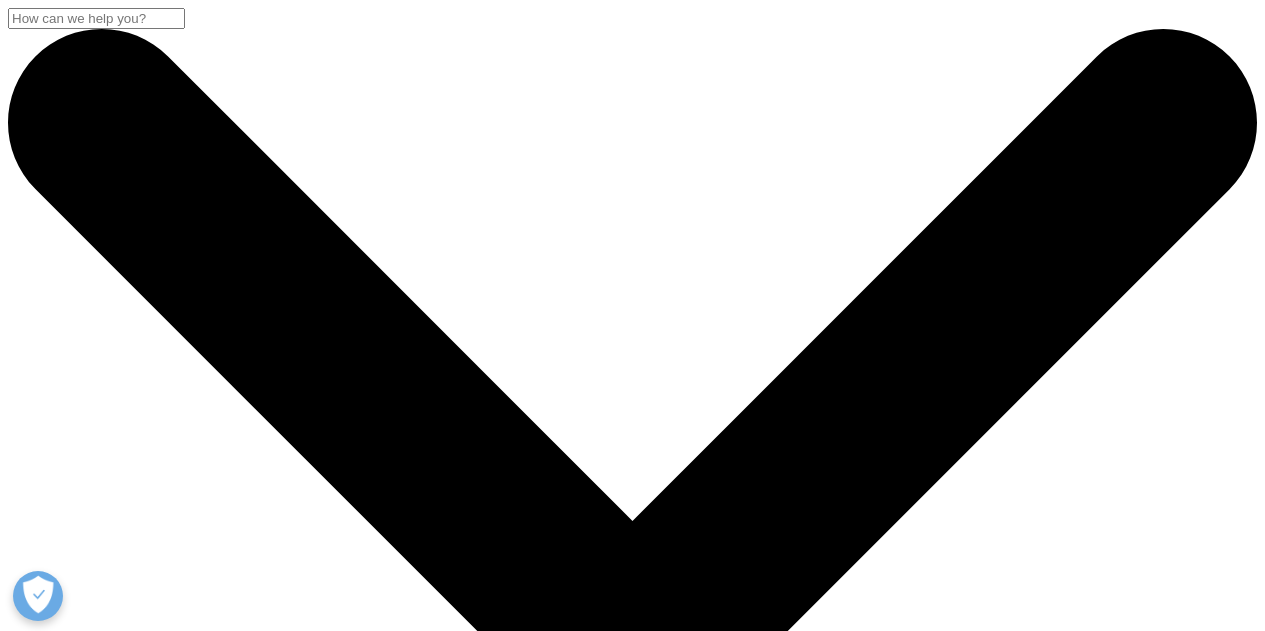 scroll, scrollTop: 0, scrollLeft: 0, axis: both 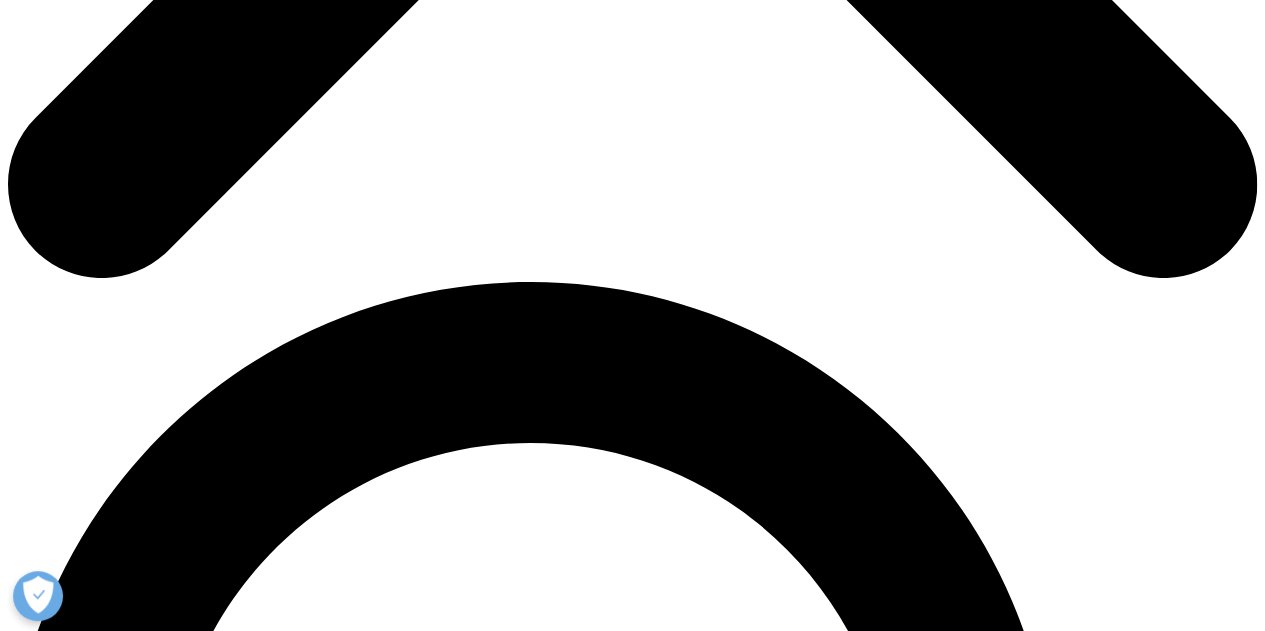click on "SCDM  Annual  Conference 2025" at bounding box center (109, 84271) 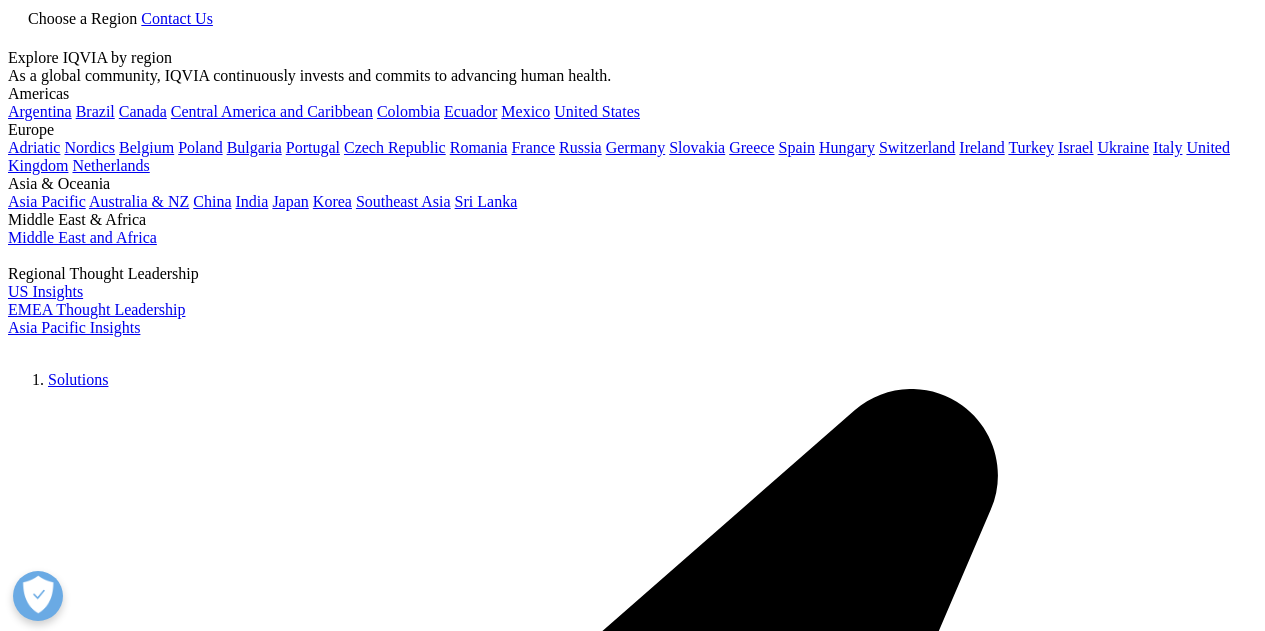 scroll, scrollTop: 0, scrollLeft: 0, axis: both 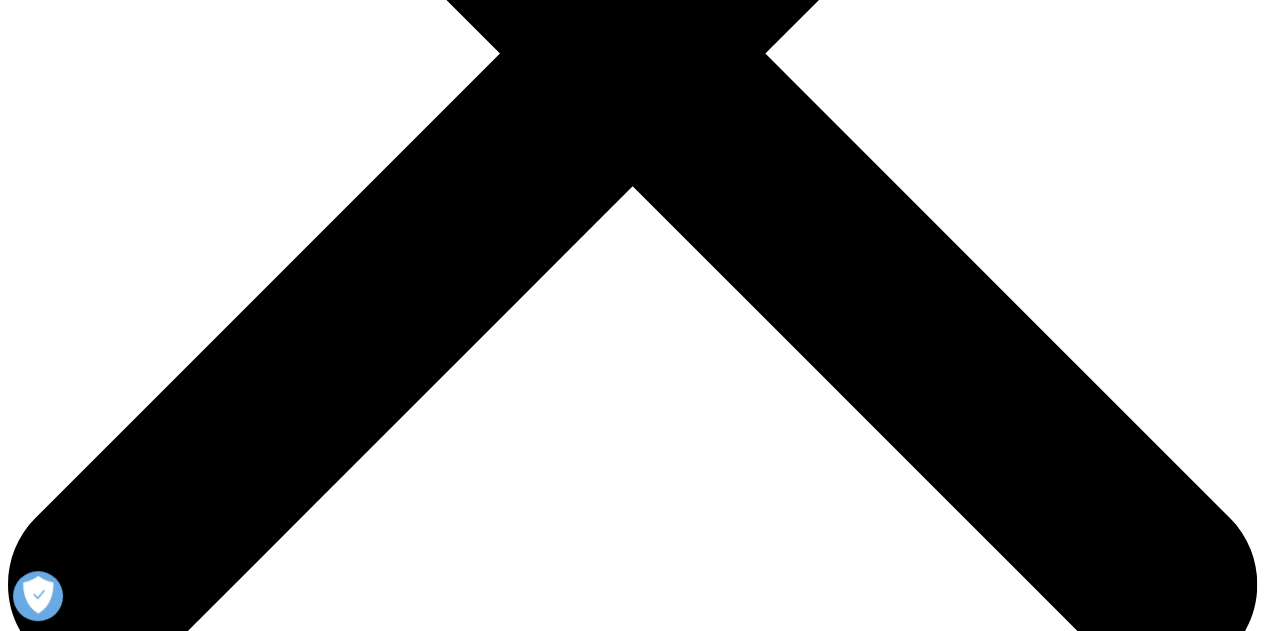 click on "View Now" at bounding box center (42, 21986) 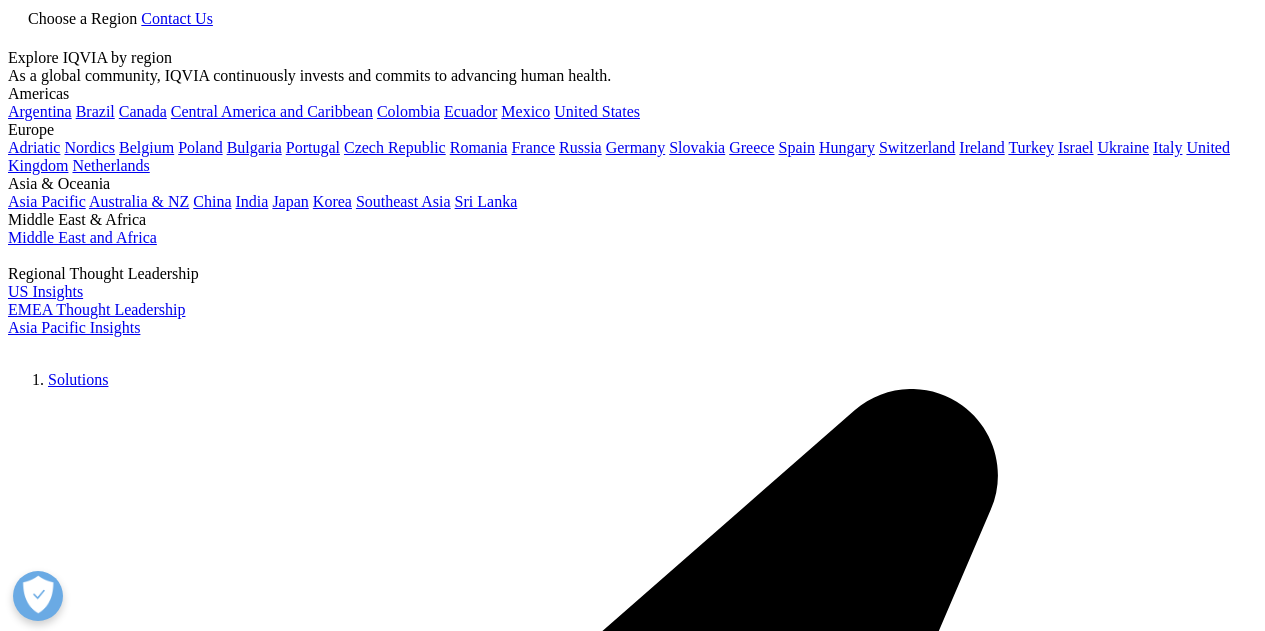 scroll, scrollTop: 0, scrollLeft: 0, axis: both 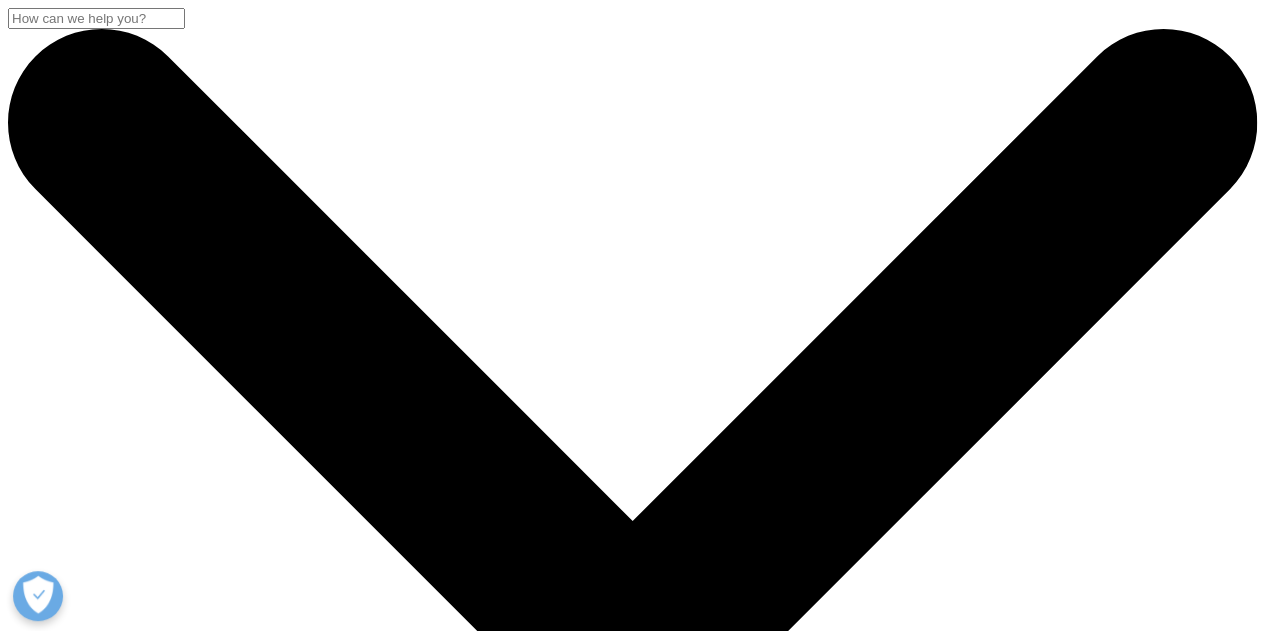 click at bounding box center (141, 3798) 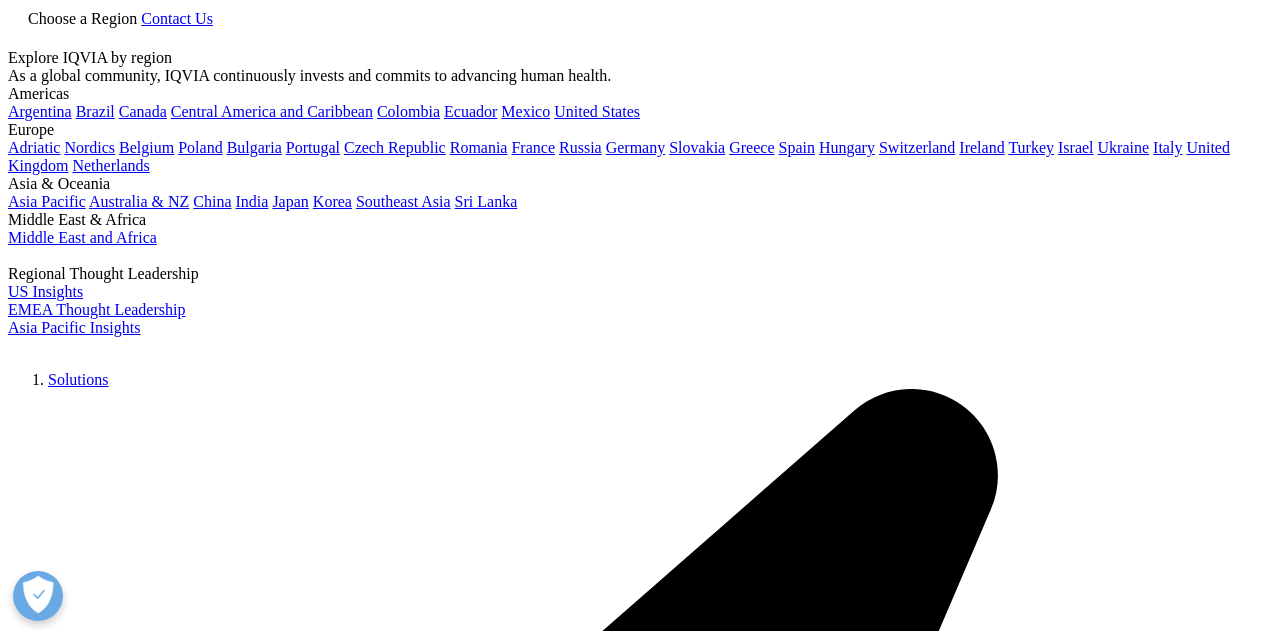 scroll, scrollTop: 0, scrollLeft: 0, axis: both 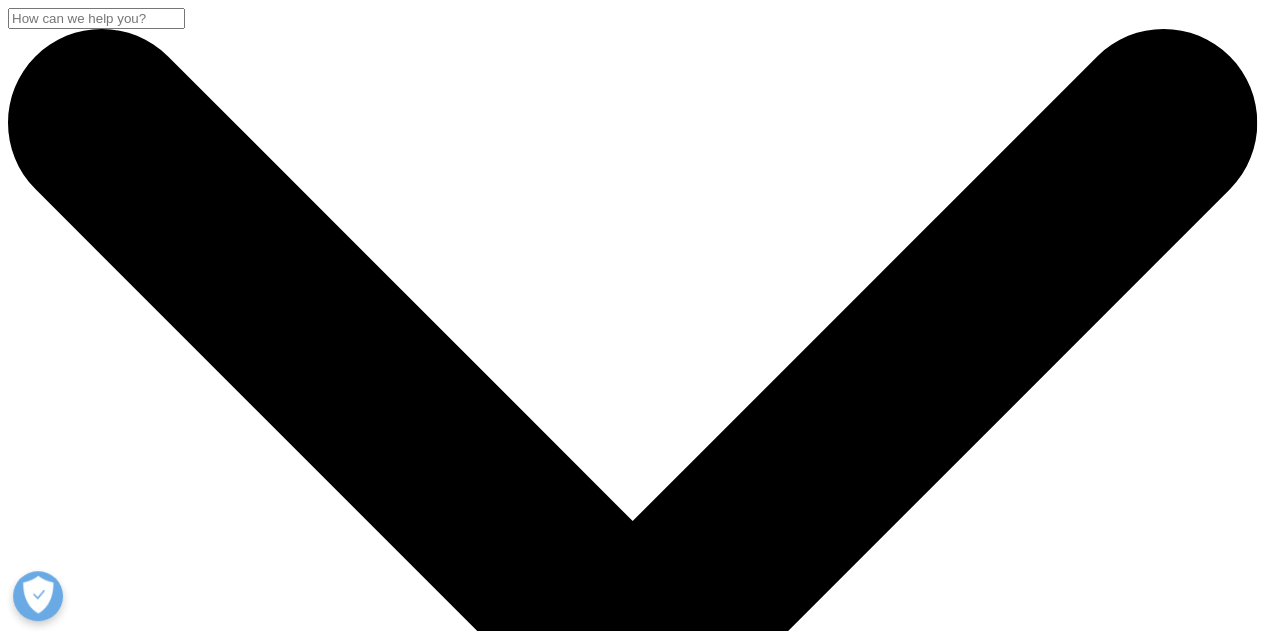 click at bounding box center (16, 3819) 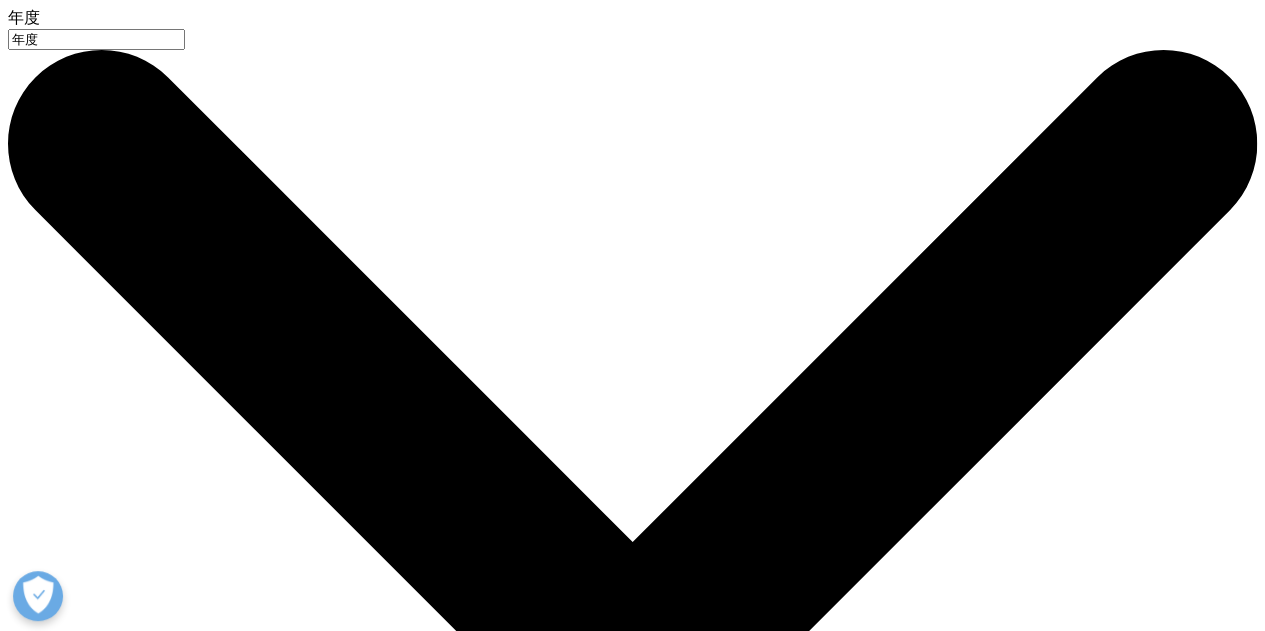 type on "年" 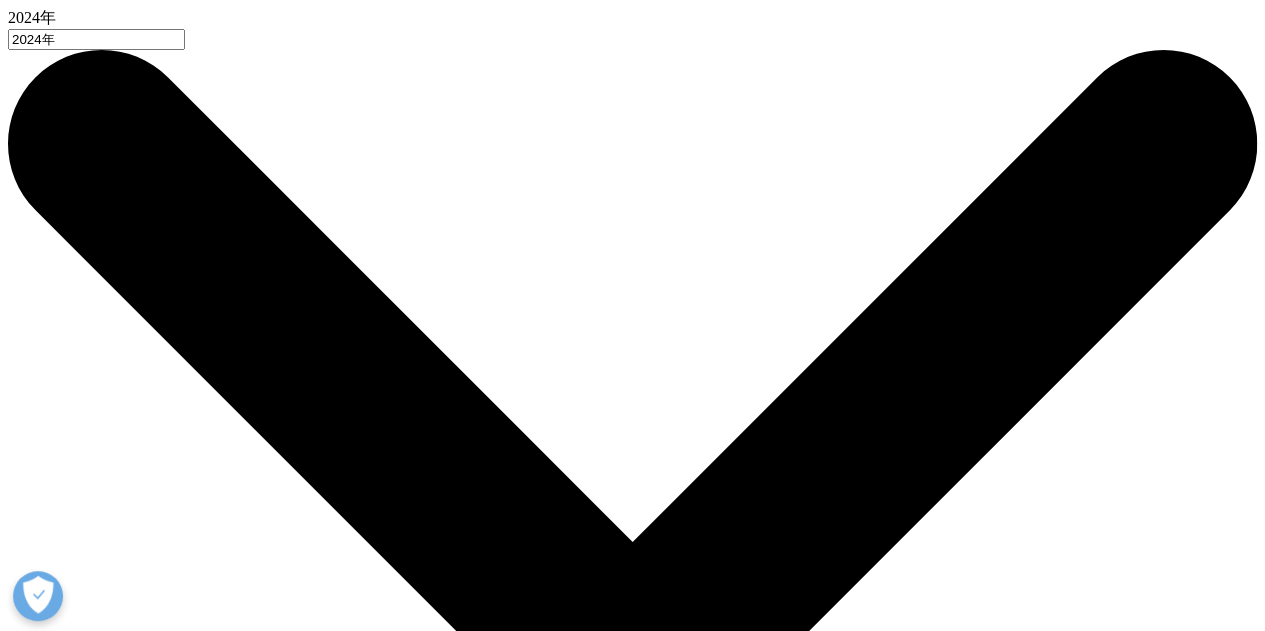 click on "2024年 全球药品市场支出回顾与展望" at bounding box center (632, 1331) 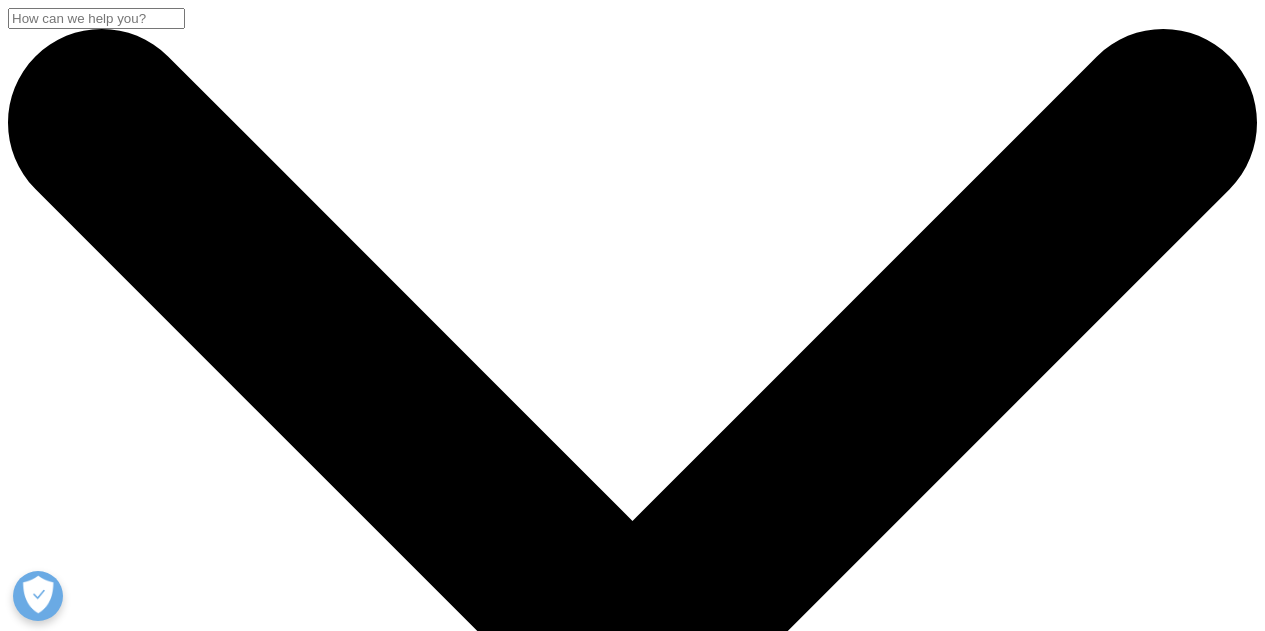 scroll, scrollTop: 128, scrollLeft: 0, axis: vertical 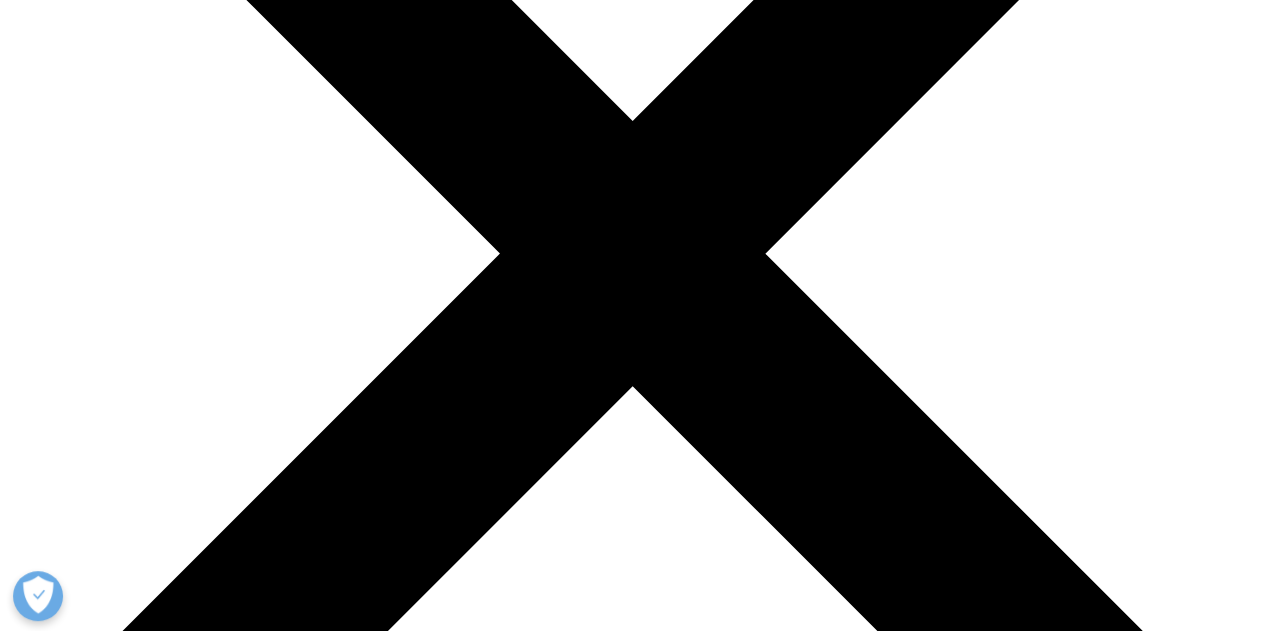 click on "回顾" at bounding box center (200, 34971) 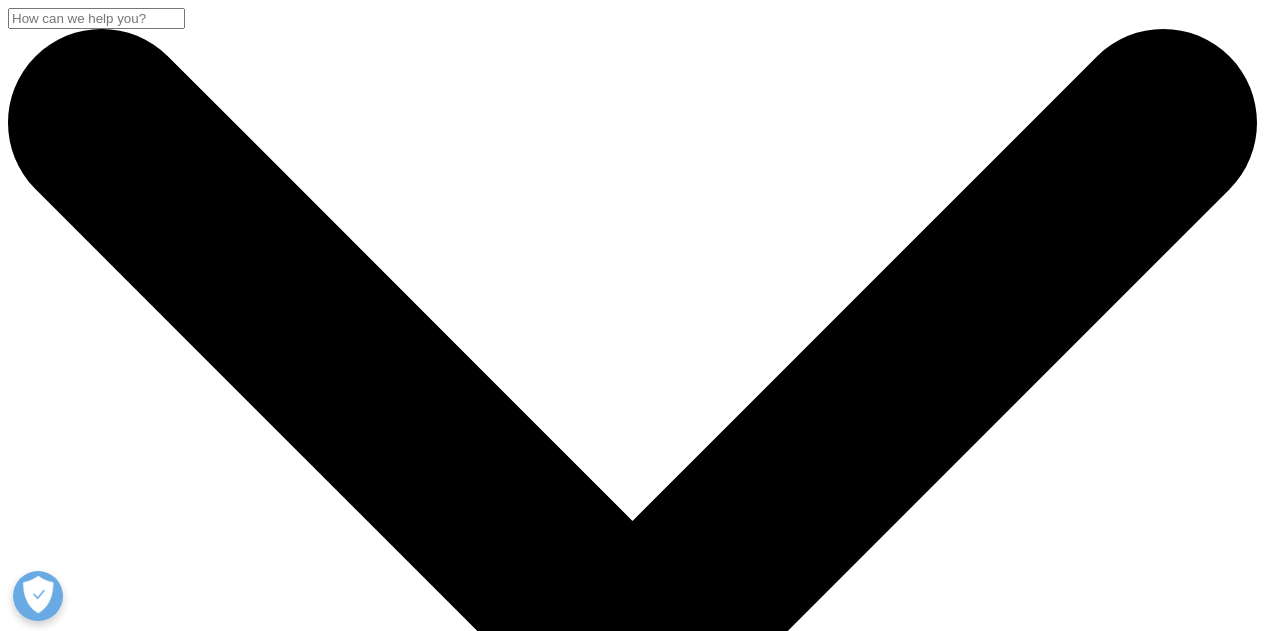 scroll, scrollTop: 0, scrollLeft: 0, axis: both 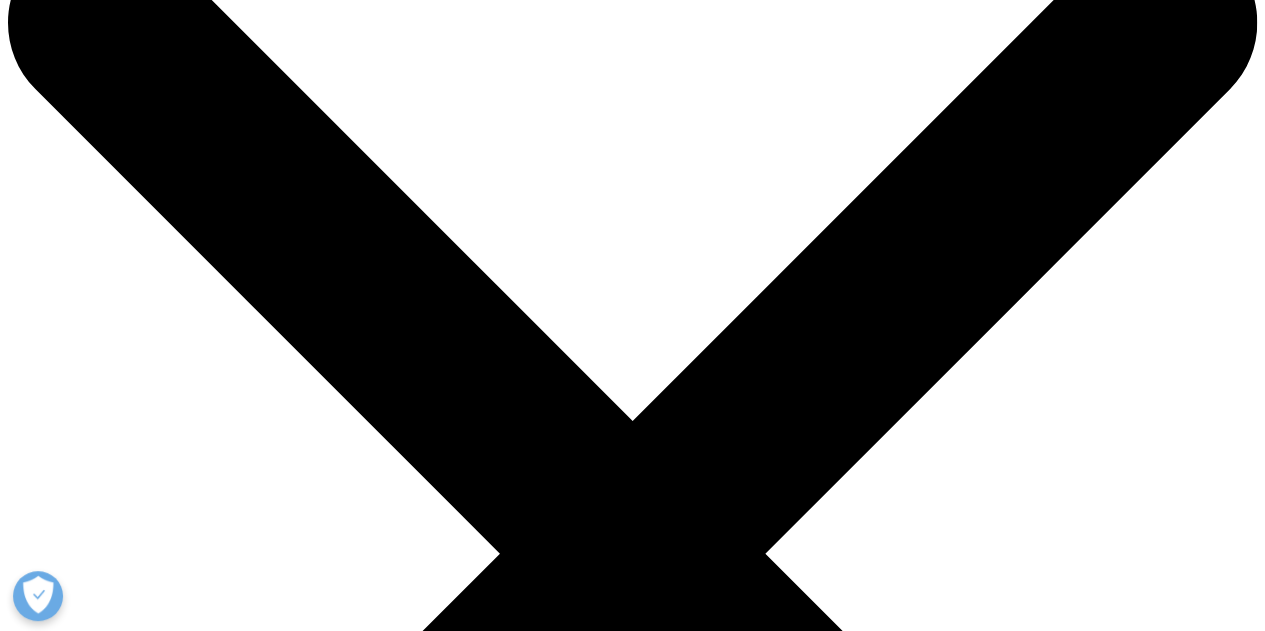 drag, startPoint x: 620, startPoint y: 108, endPoint x: 625, endPoint y: 97, distance: 12.083046 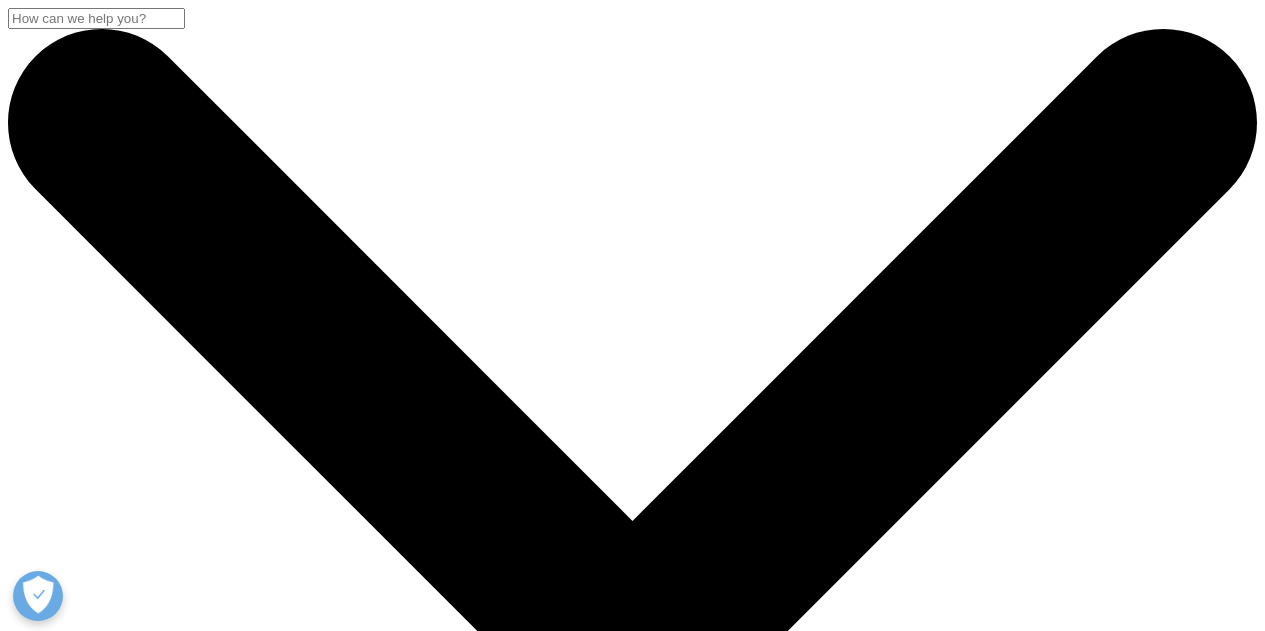 scroll, scrollTop: 400, scrollLeft: 0, axis: vertical 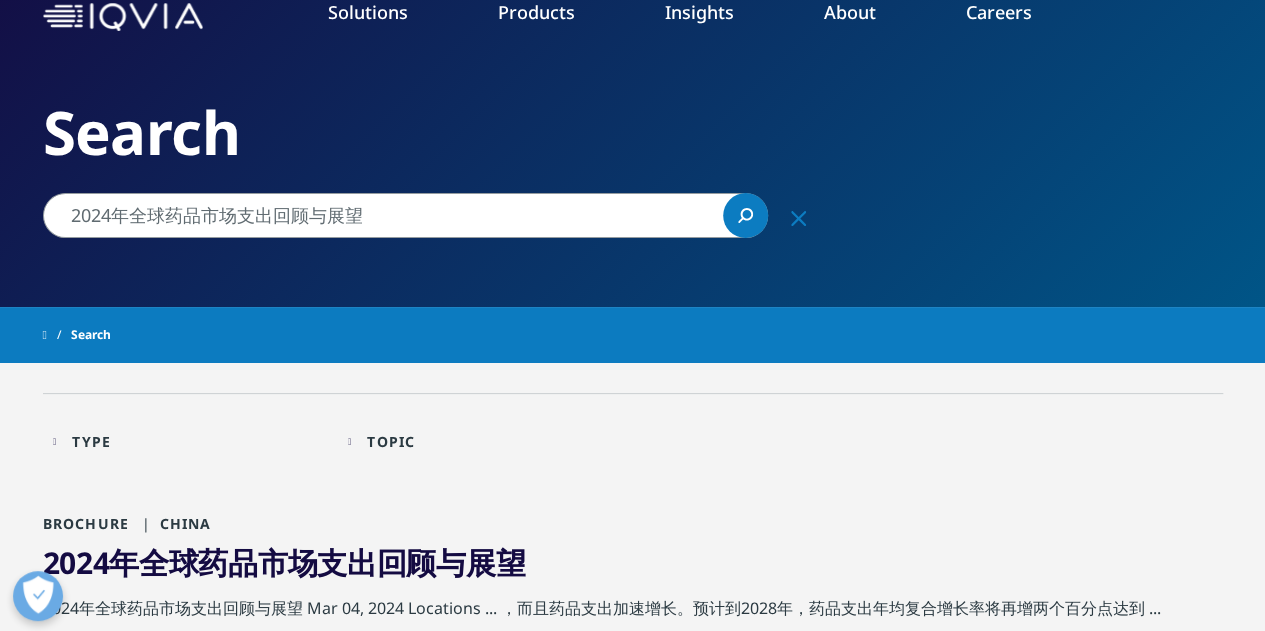 click on "2024年全球药品市场支出回顾与展望" at bounding box center (405, 215) 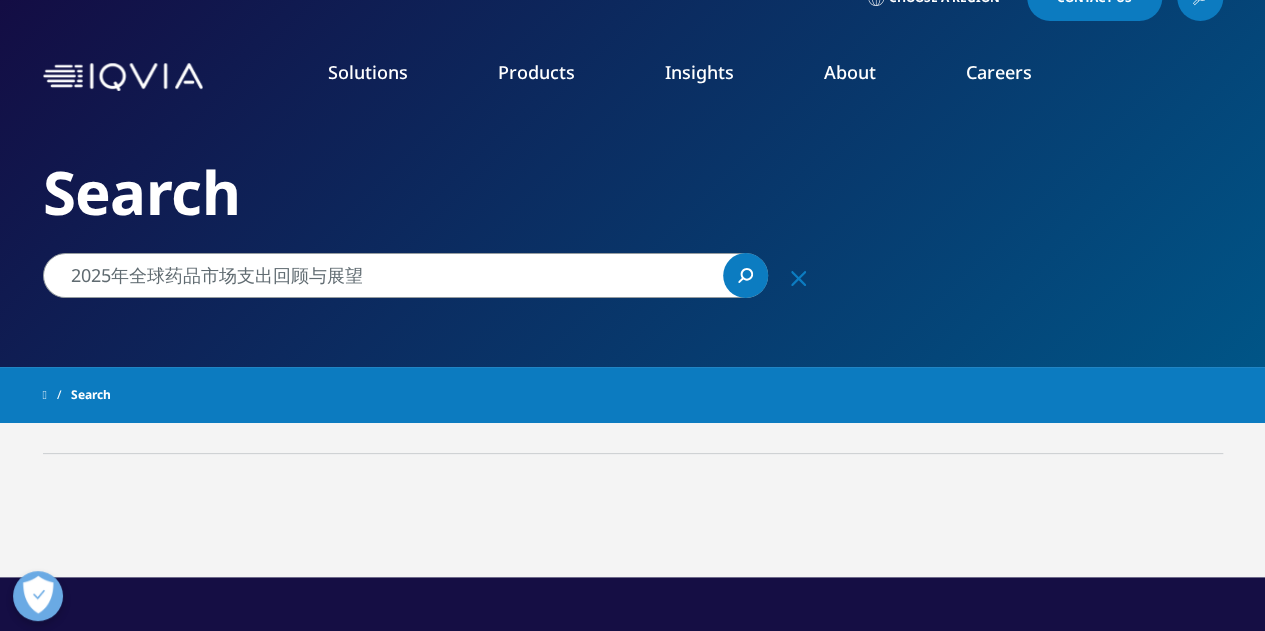 scroll, scrollTop: 0, scrollLeft: 0, axis: both 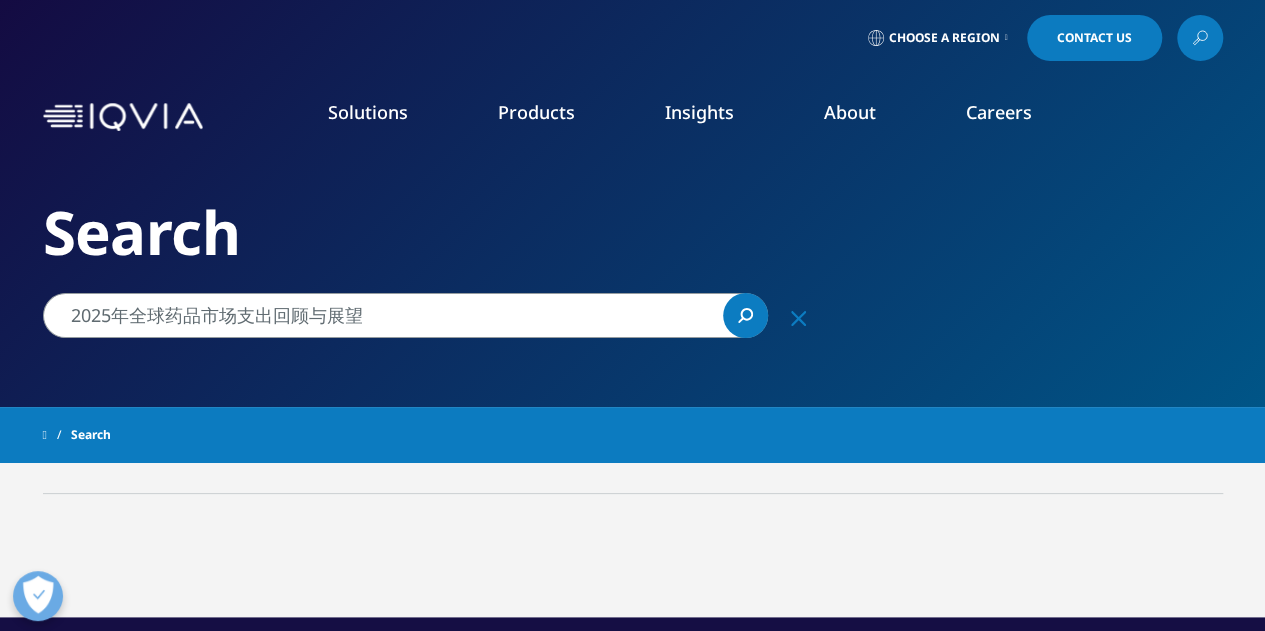 click on "2025年全球药品市场支出回顾与展望" at bounding box center (405, 315) 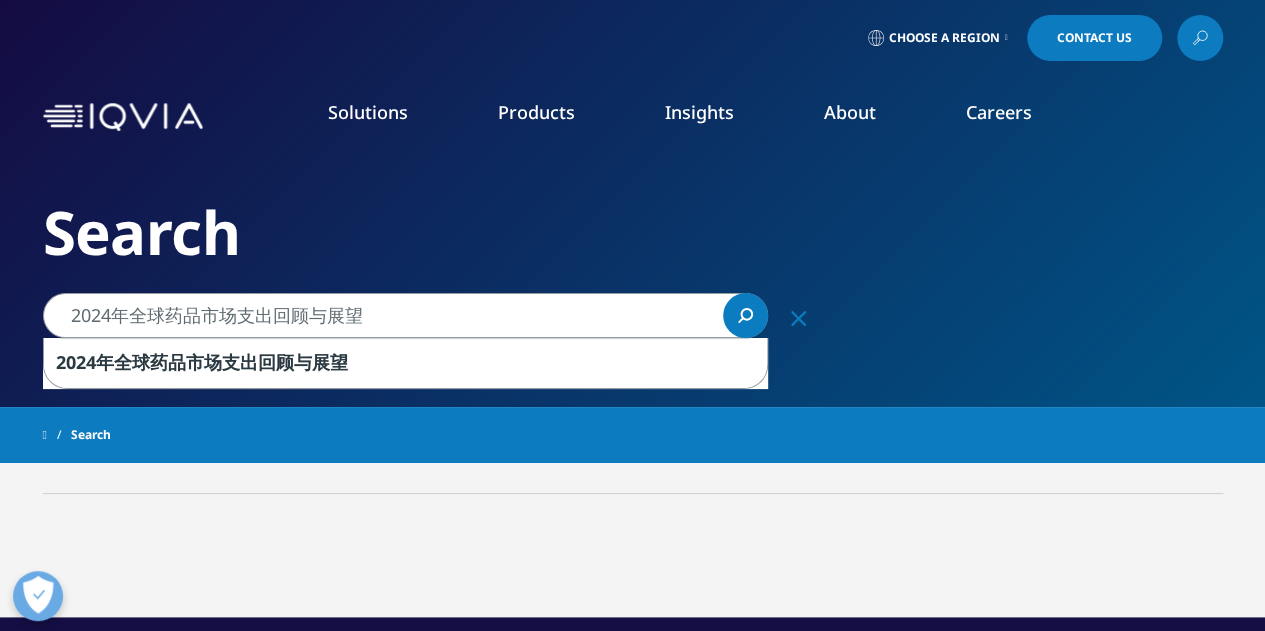 type on "2024年全球药品市场支出回顾与展望" 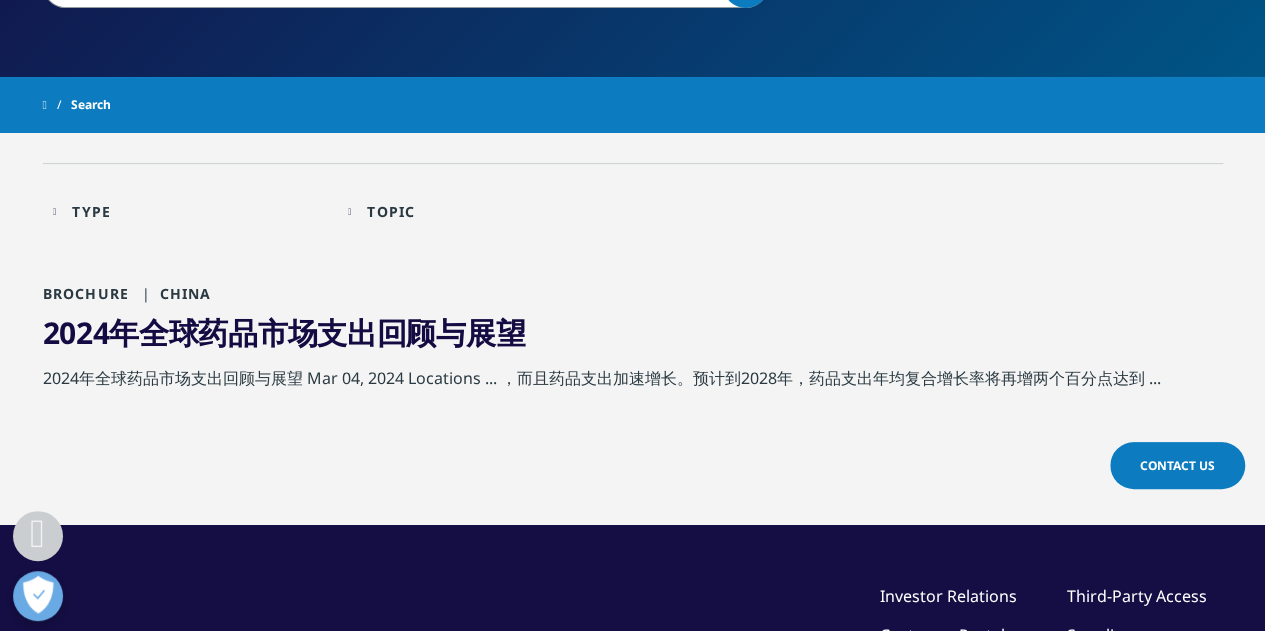scroll, scrollTop: 300, scrollLeft: 0, axis: vertical 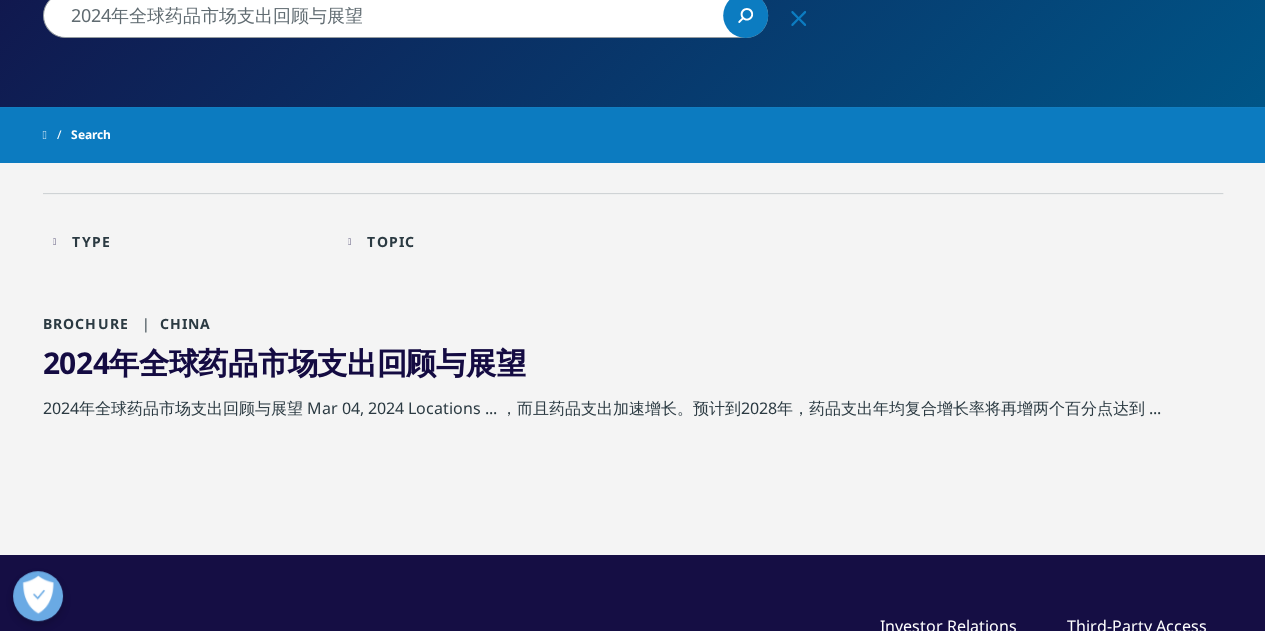 click on "结果数  1 ，总数  1 , 搜索  2024年全球药品市场支出回顾与展望
Brochure
China
2024 年 全球 药品 市场 支出 回顾 与 展望
2024年全球药品市场支出回顾与展望 Mar 04, 2024 Locations ... ，而且药品支出加速增长。预计到2028年，药品支出年均复合增长率将再增两个百分点达到 ...
Load More Results" at bounding box center [633, 426] 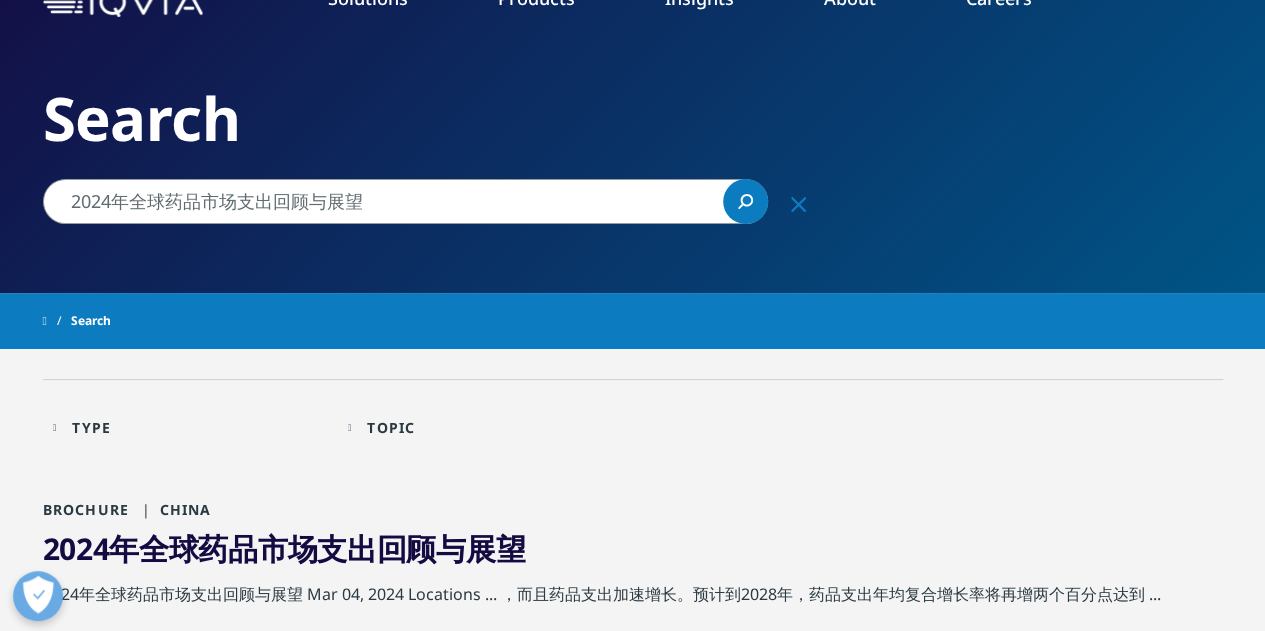 scroll, scrollTop: 0, scrollLeft: 0, axis: both 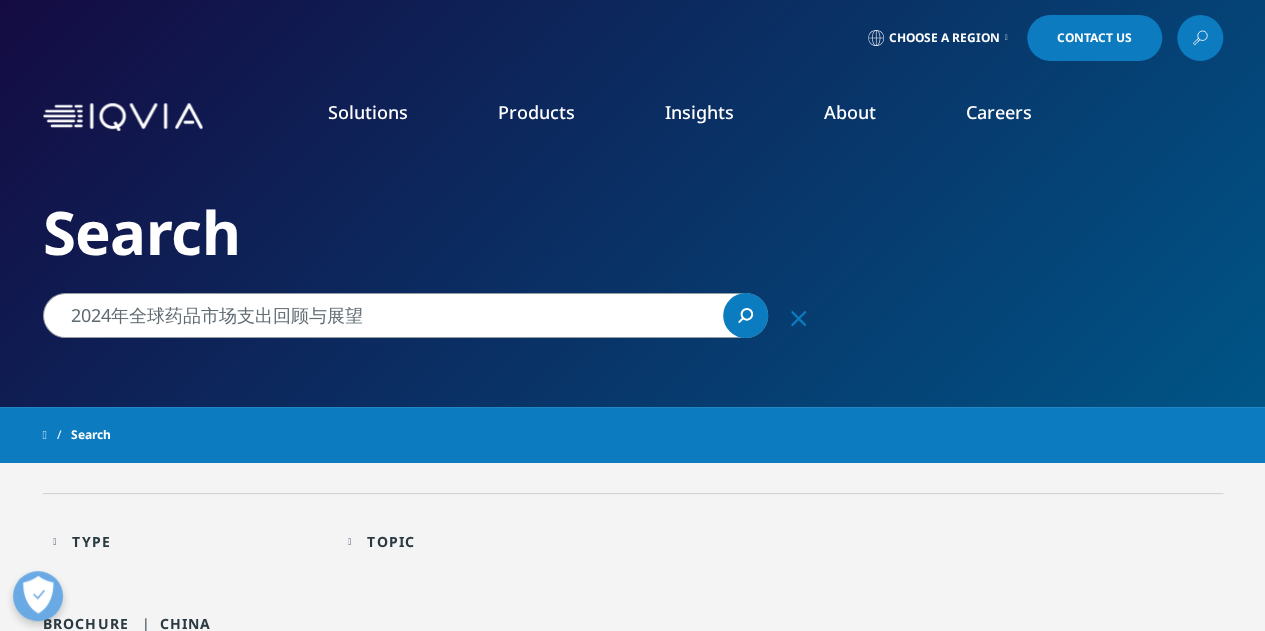 click on "2024年全球药品市场支出回顾与展望" at bounding box center [405, 315] 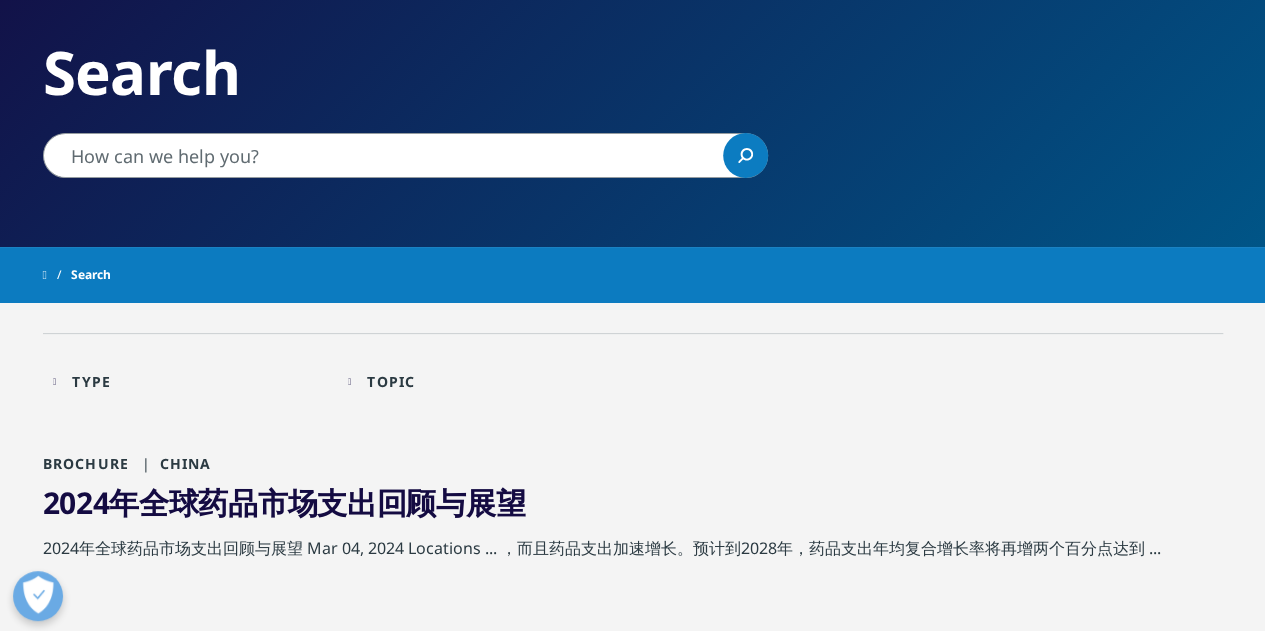 scroll, scrollTop: 100, scrollLeft: 0, axis: vertical 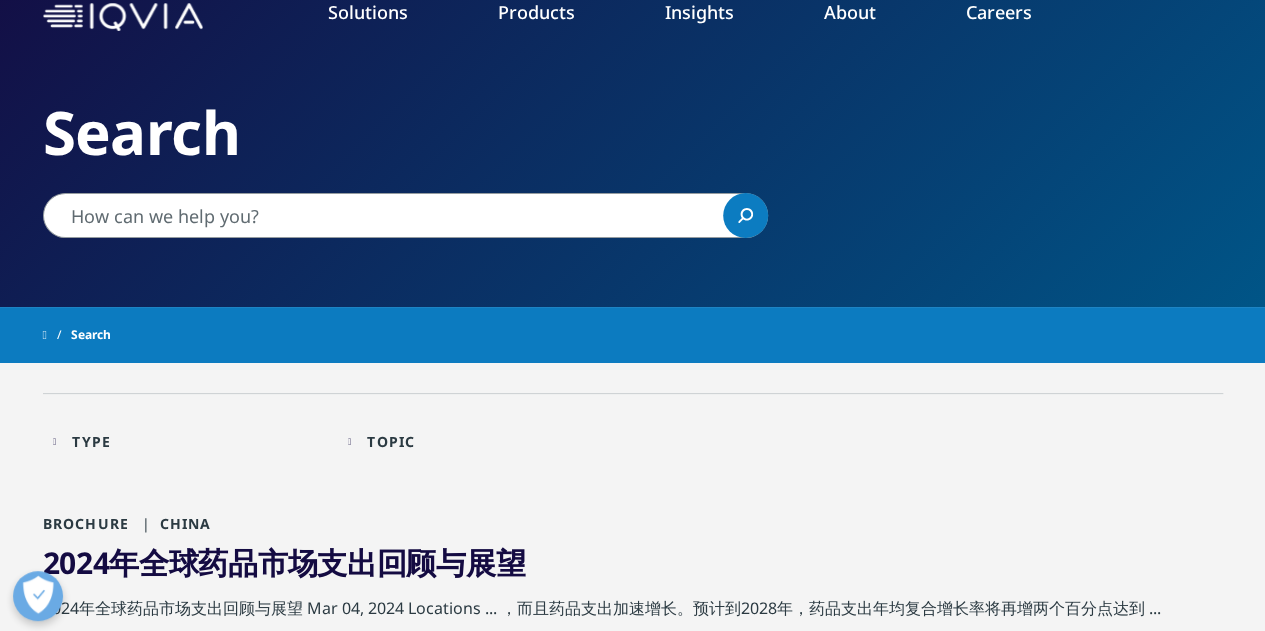 click at bounding box center [405, 215] 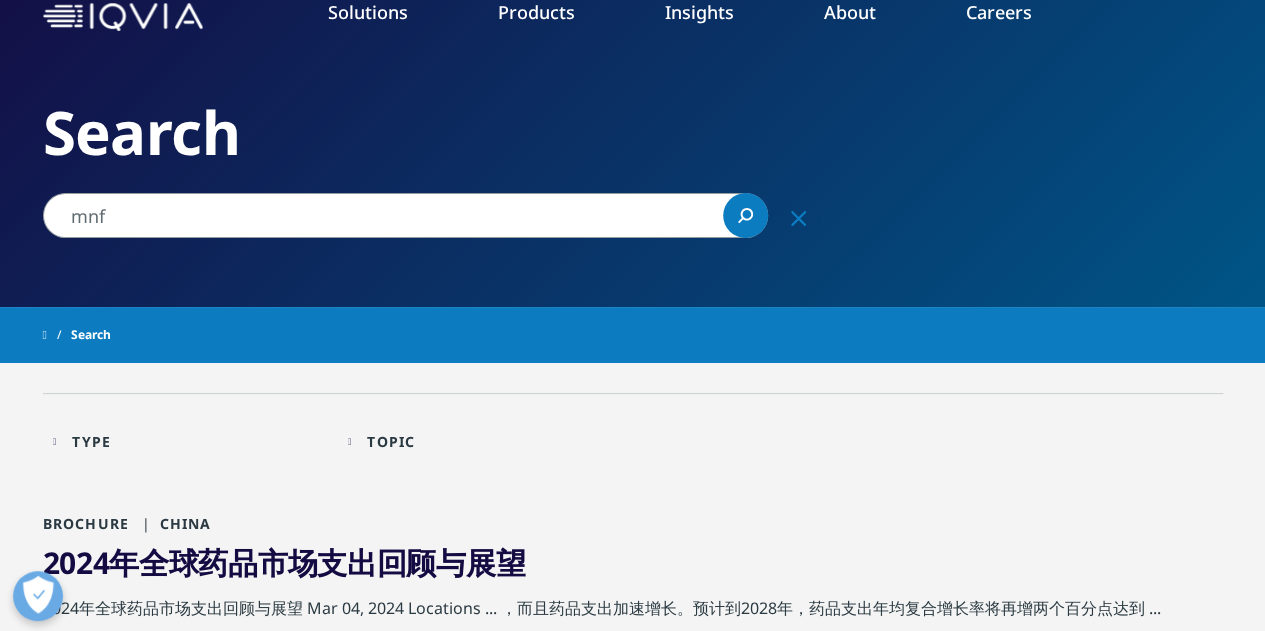 type on "mnf" 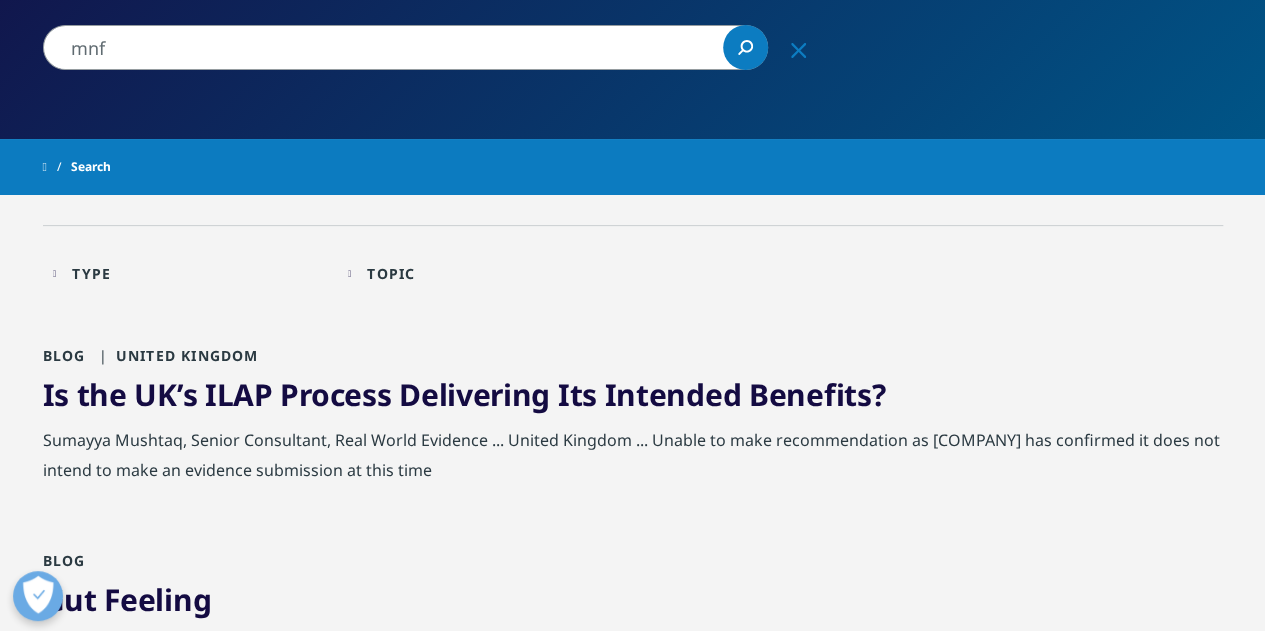 scroll, scrollTop: 300, scrollLeft: 0, axis: vertical 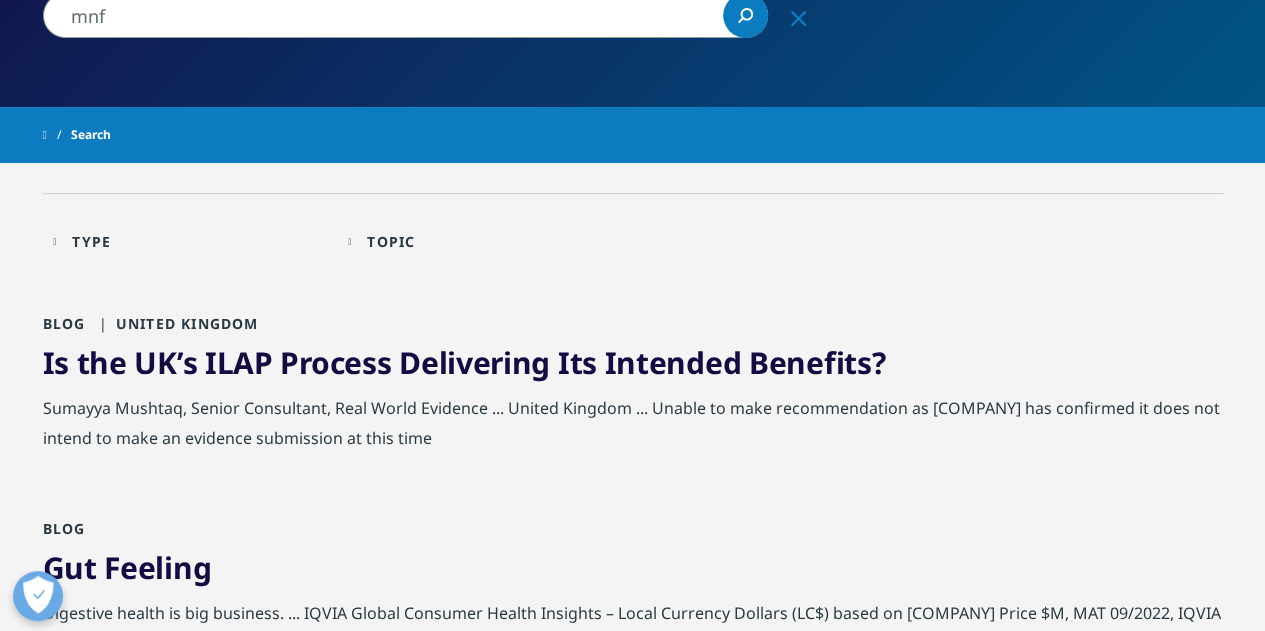click on "Is the UK’s ILAP Process Delivering Its Intended Benefits?" at bounding box center [464, 362] 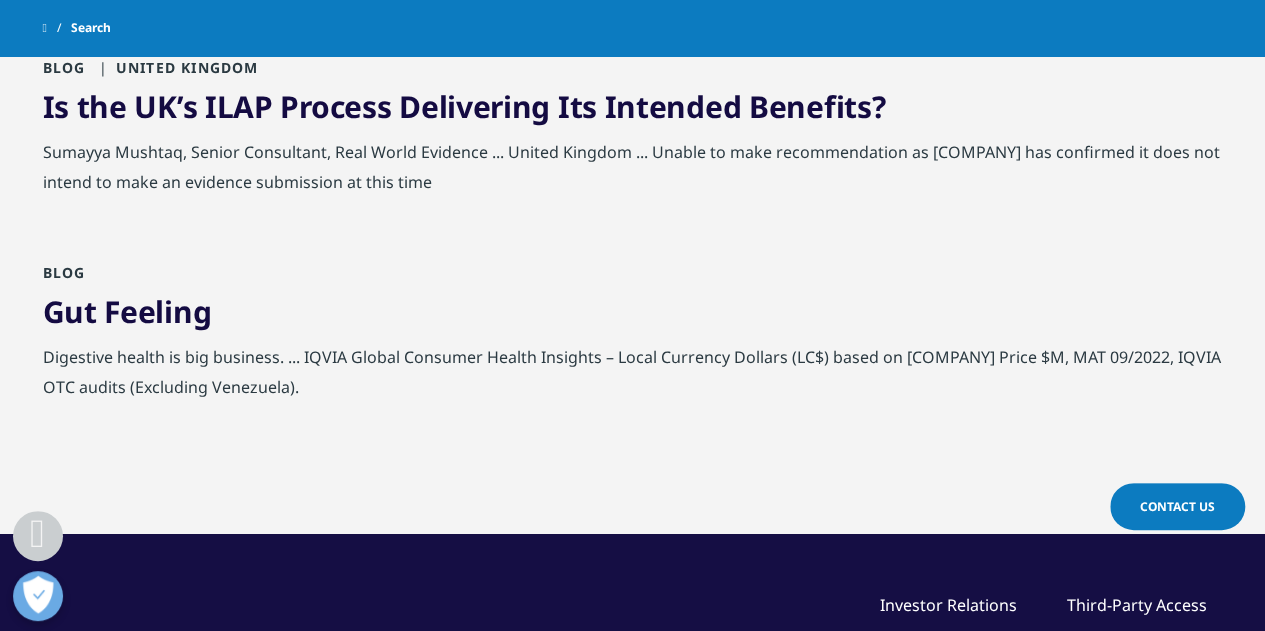 scroll, scrollTop: 200, scrollLeft: 0, axis: vertical 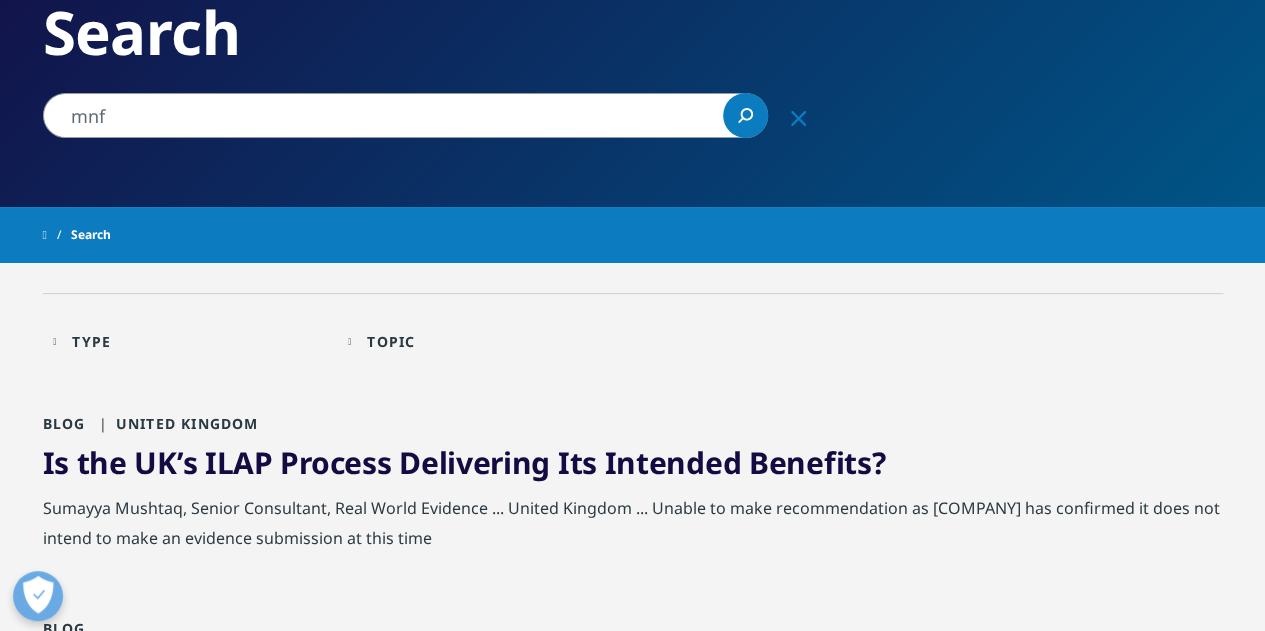 click on "Is the UK’s ILAP Process Delivering Its Intended Benefits?" at bounding box center [464, 462] 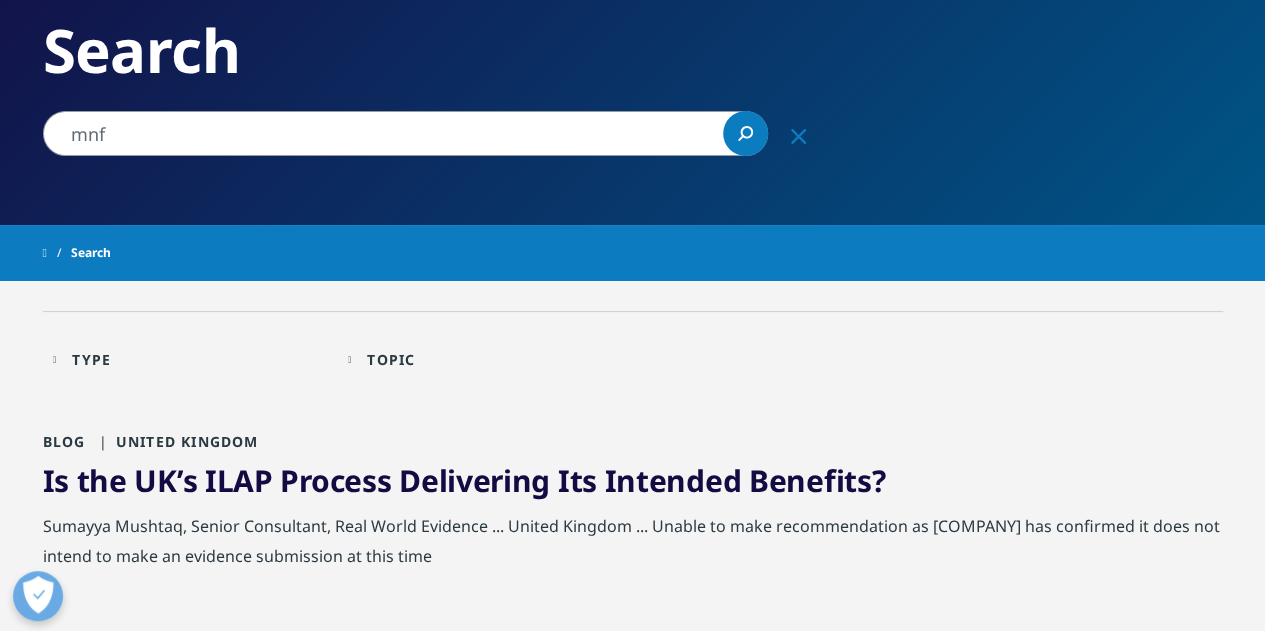 scroll, scrollTop: 214, scrollLeft: 0, axis: vertical 